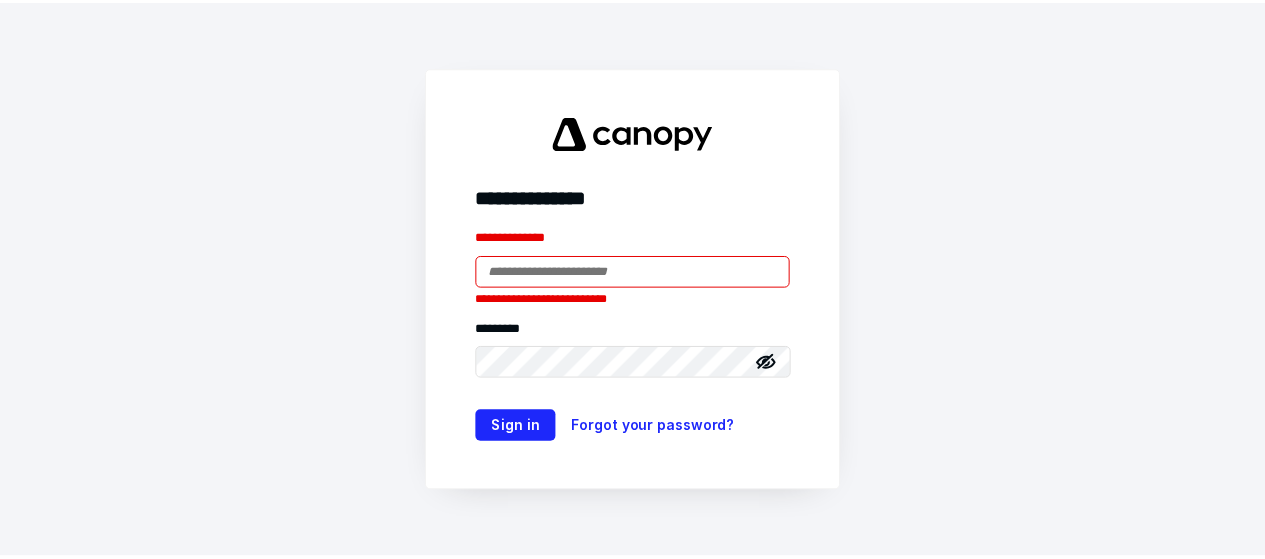 scroll, scrollTop: 0, scrollLeft: 0, axis: both 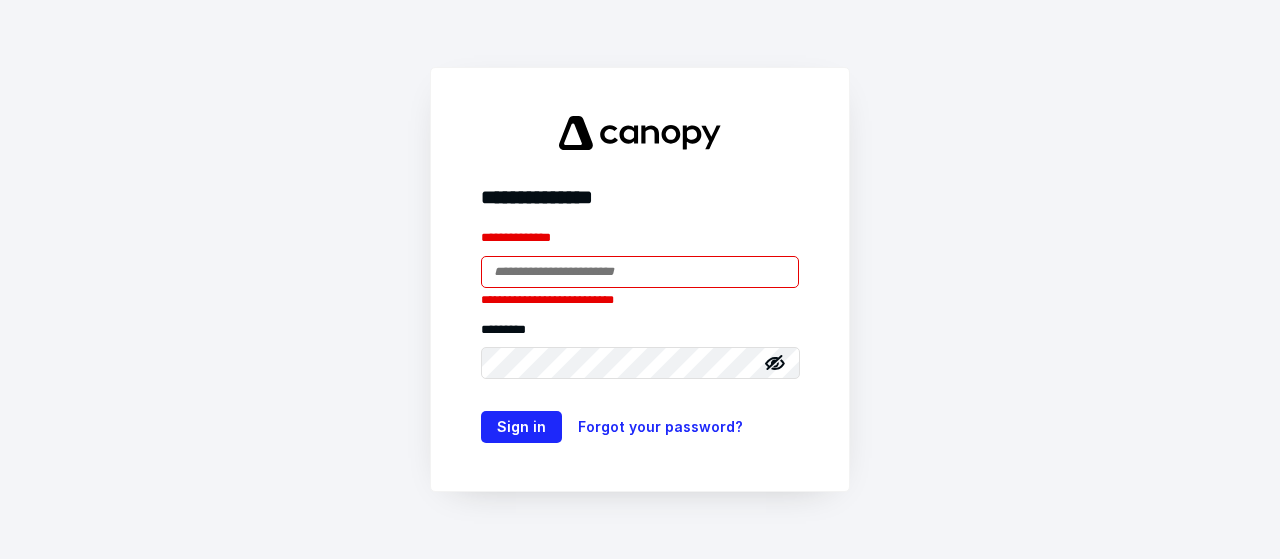 type on "**********" 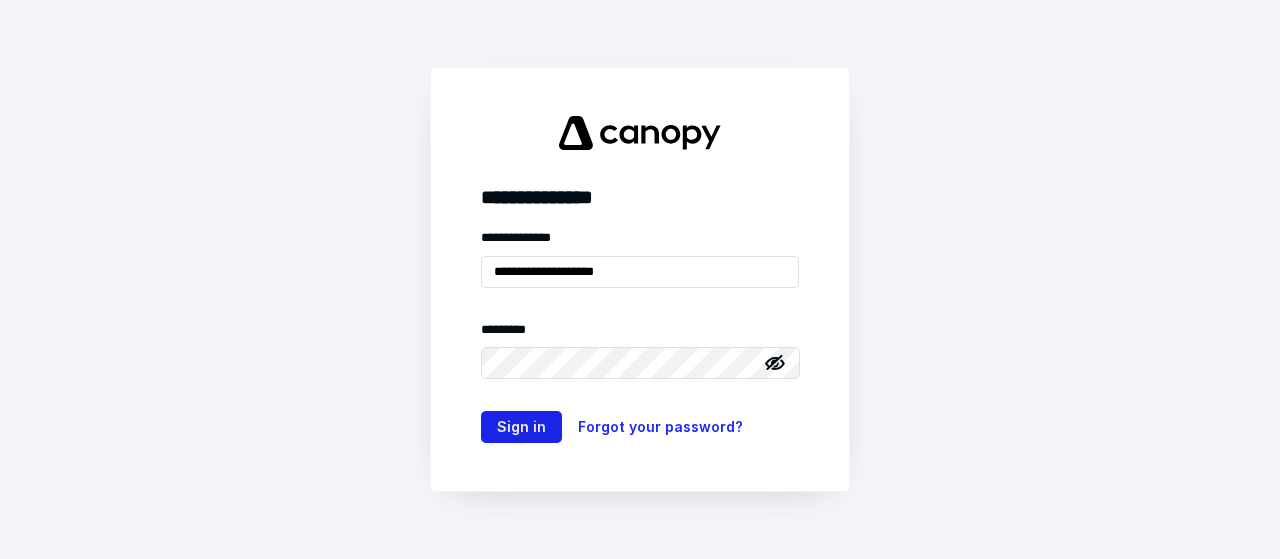 click on "Sign in" at bounding box center [521, 427] 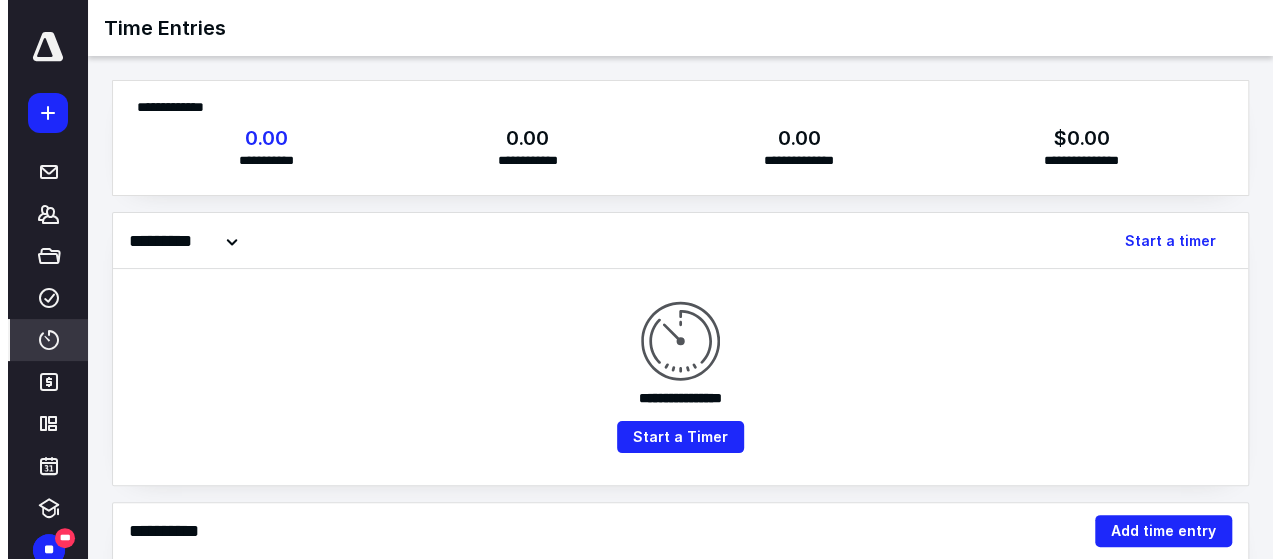 scroll, scrollTop: 0, scrollLeft: 0, axis: both 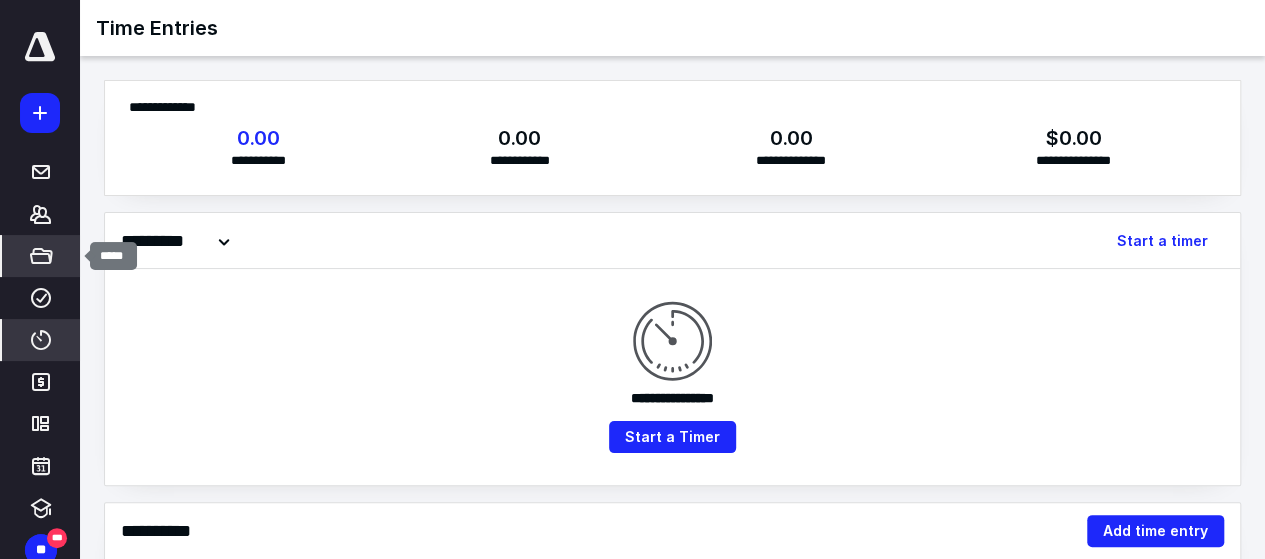 click 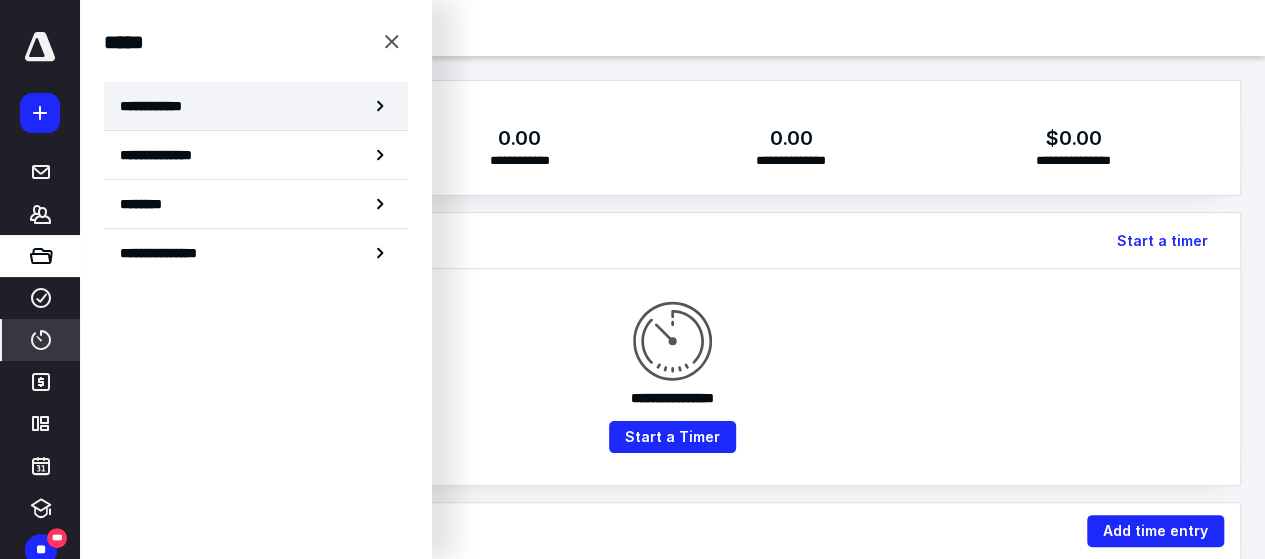 click on "**********" at bounding box center (256, 106) 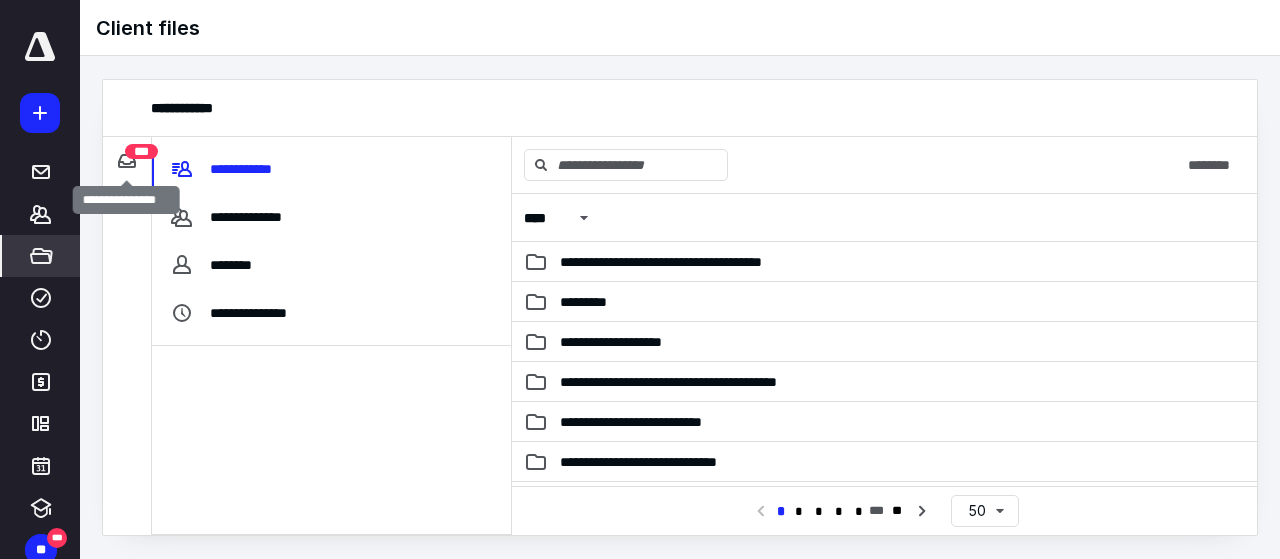 click on "***" at bounding box center (141, 151) 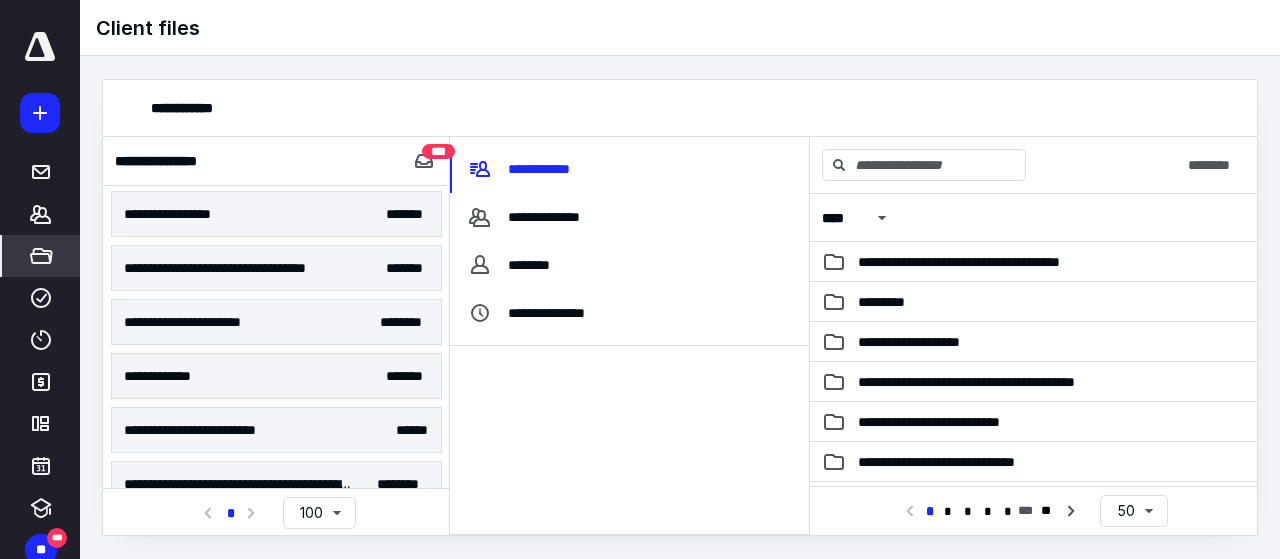 scroll, scrollTop: 231, scrollLeft: 0, axis: vertical 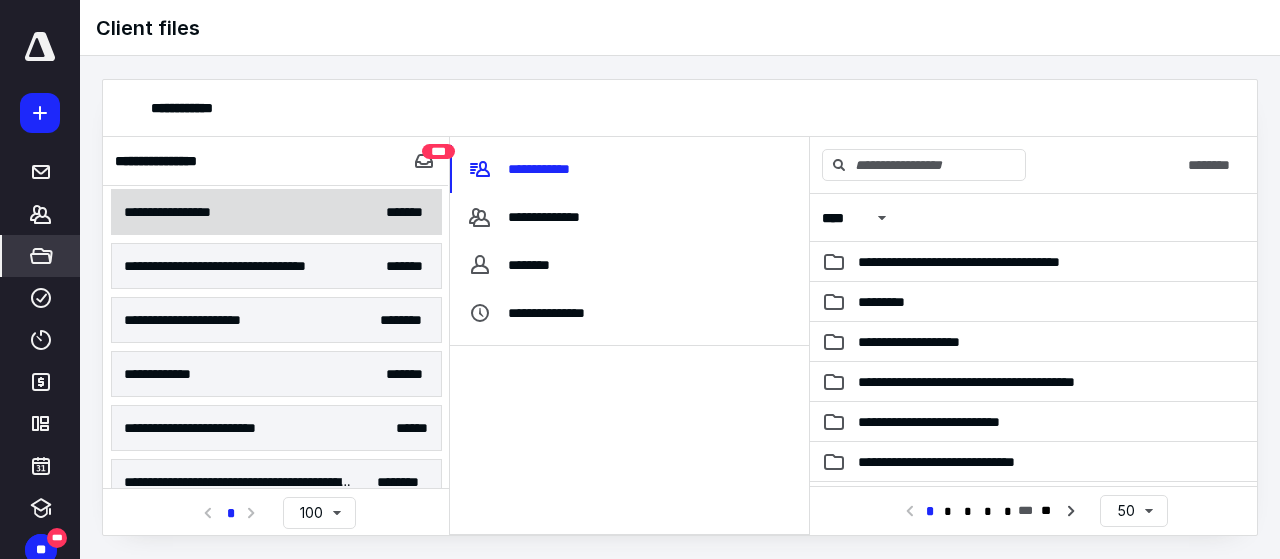 click on "**********" at bounding box center (276, 212) 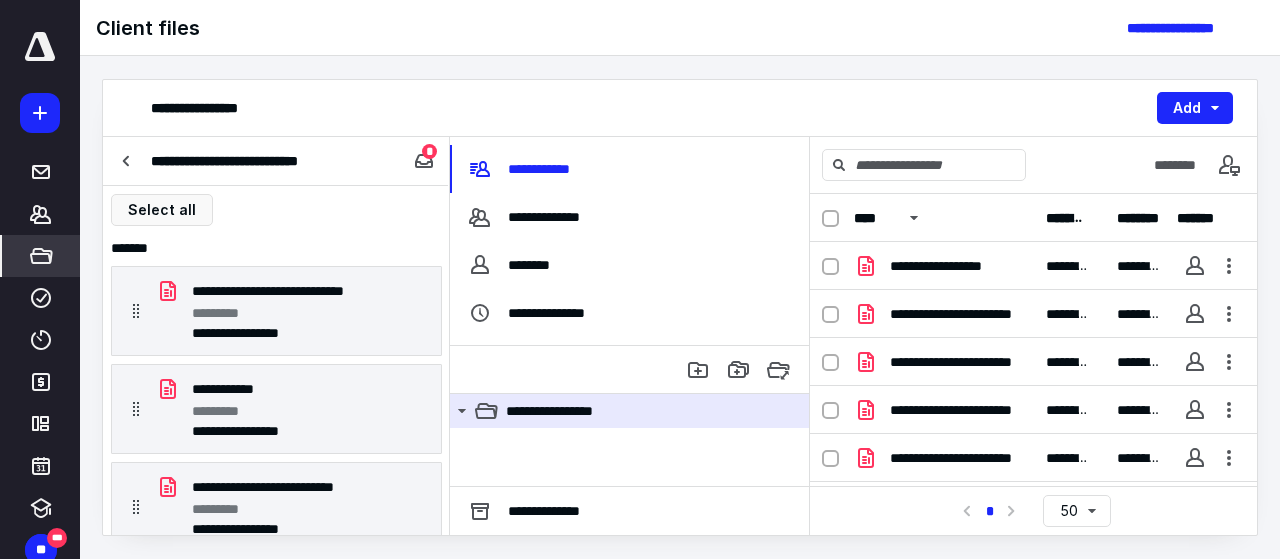 scroll, scrollTop: 13, scrollLeft: 0, axis: vertical 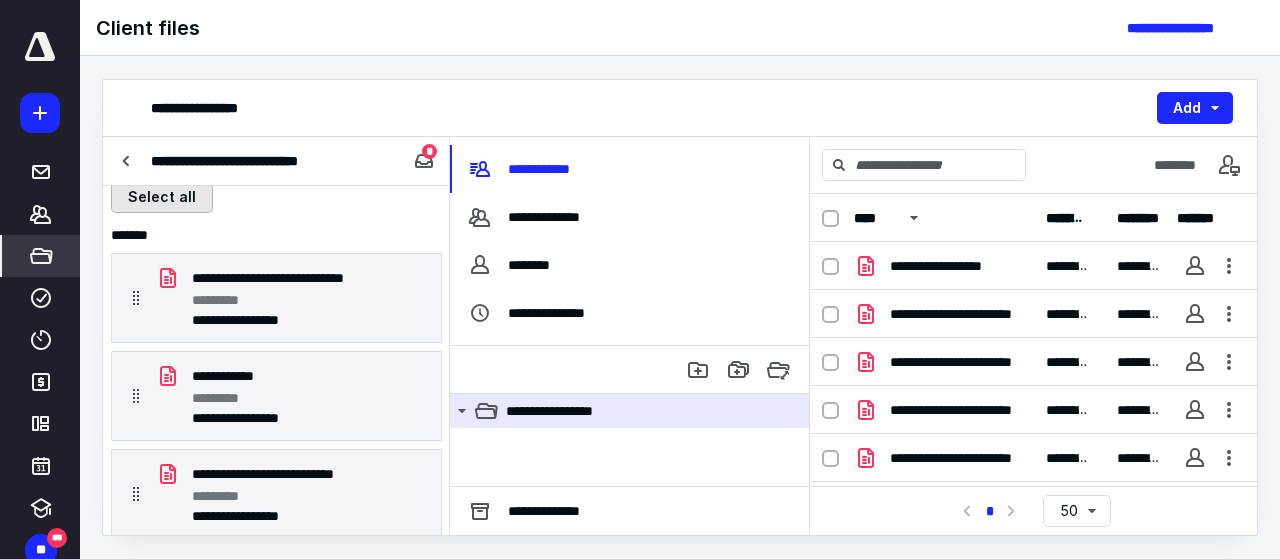 click on "Select all" at bounding box center [162, 197] 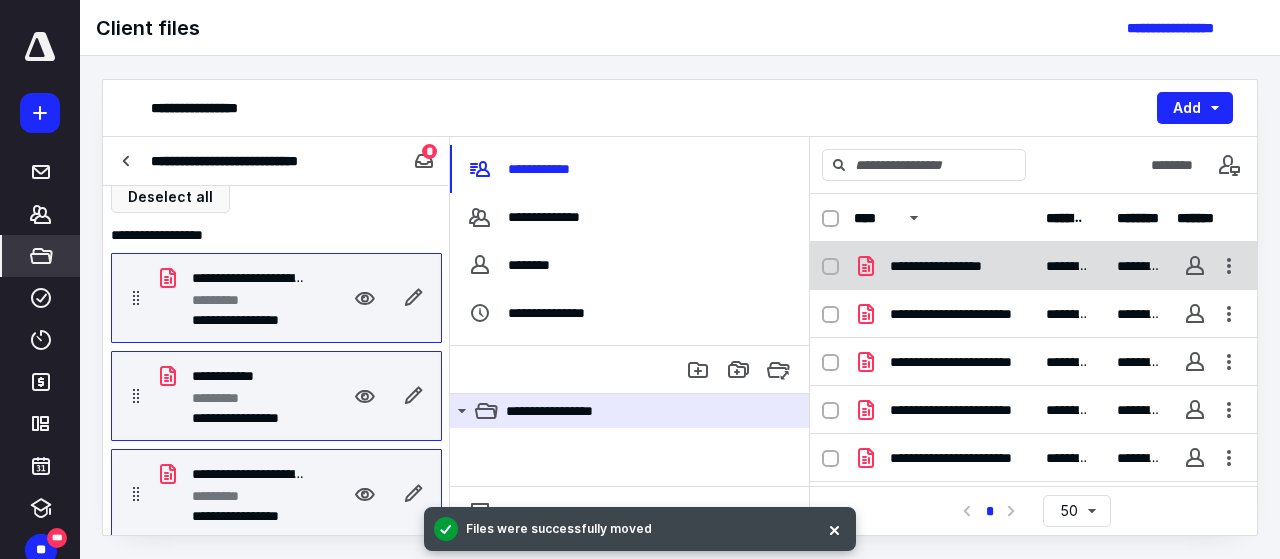 scroll, scrollTop: 0, scrollLeft: 0, axis: both 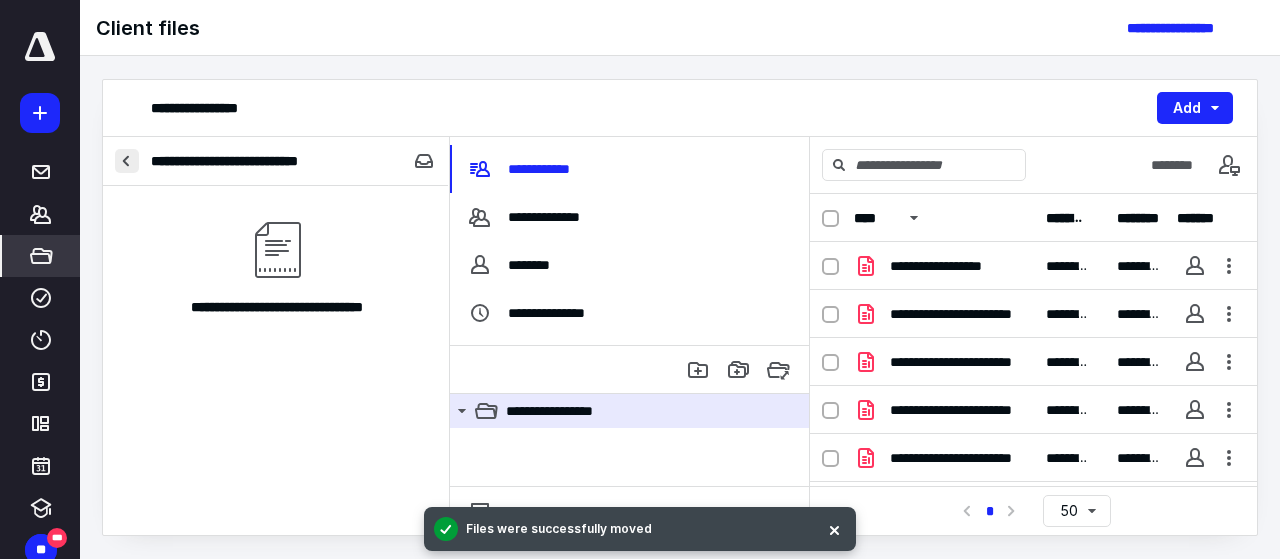click at bounding box center (127, 161) 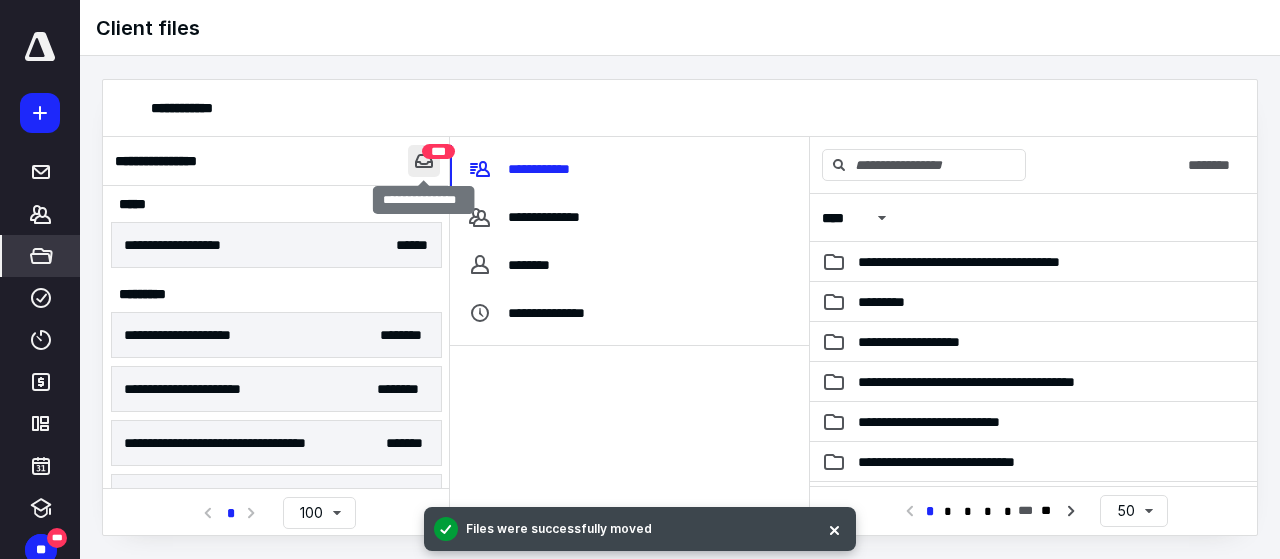 click at bounding box center [424, 161] 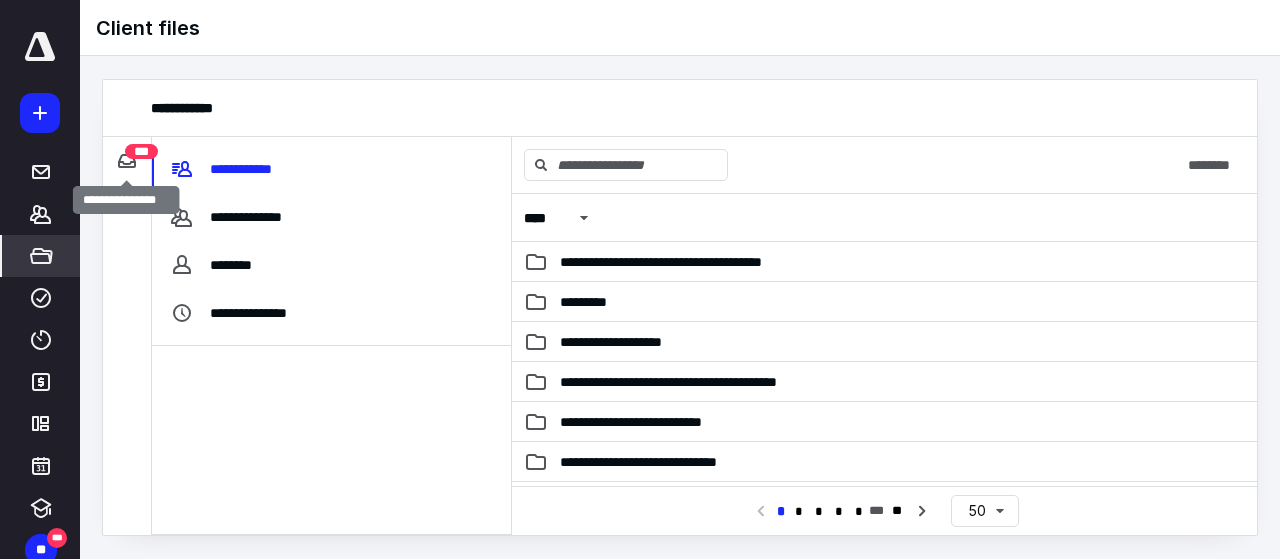 click on "***" at bounding box center [141, 151] 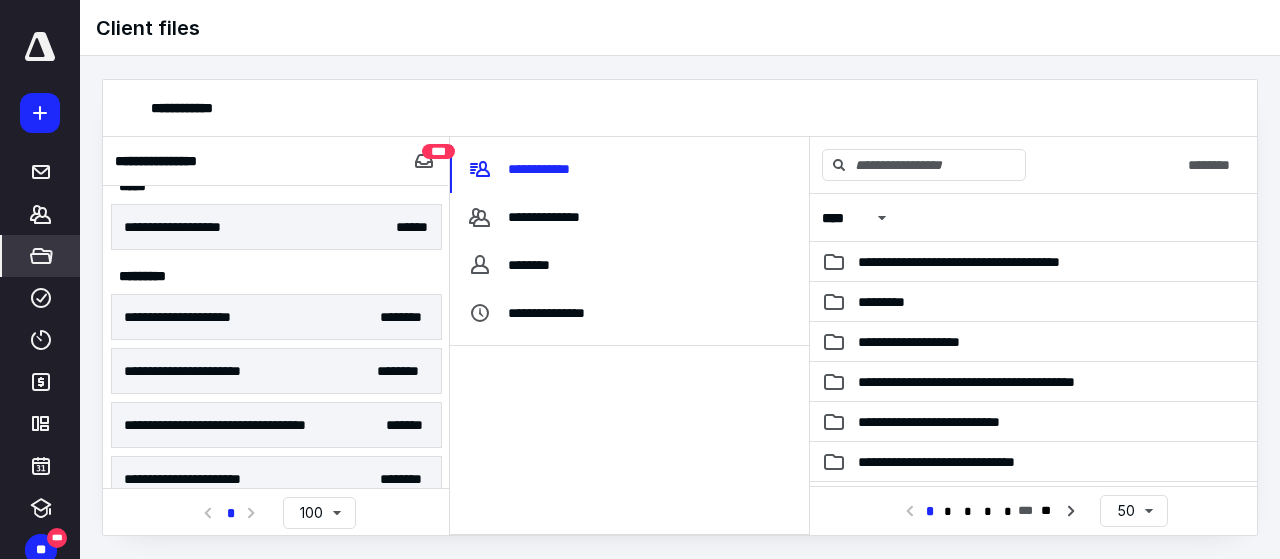 scroll, scrollTop: 0, scrollLeft: 0, axis: both 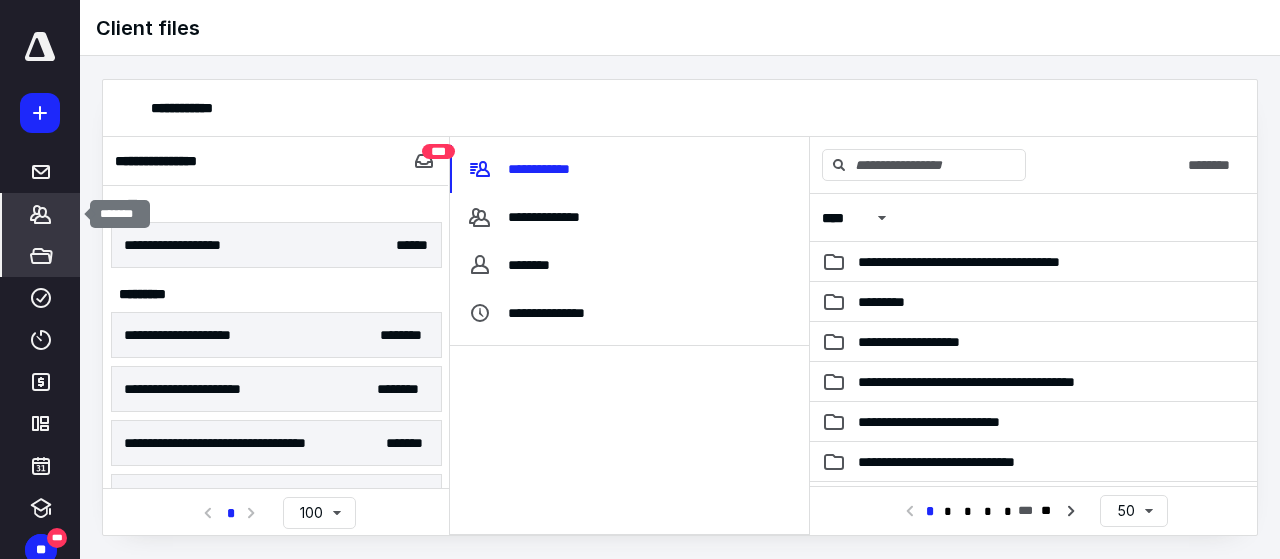 click 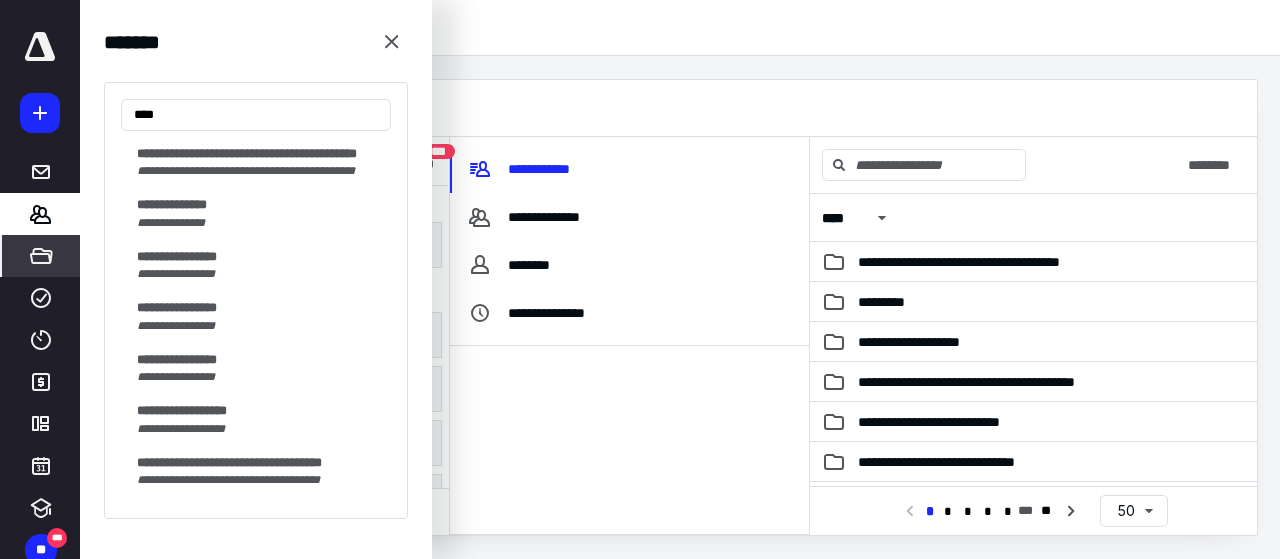 scroll, scrollTop: 0, scrollLeft: 0, axis: both 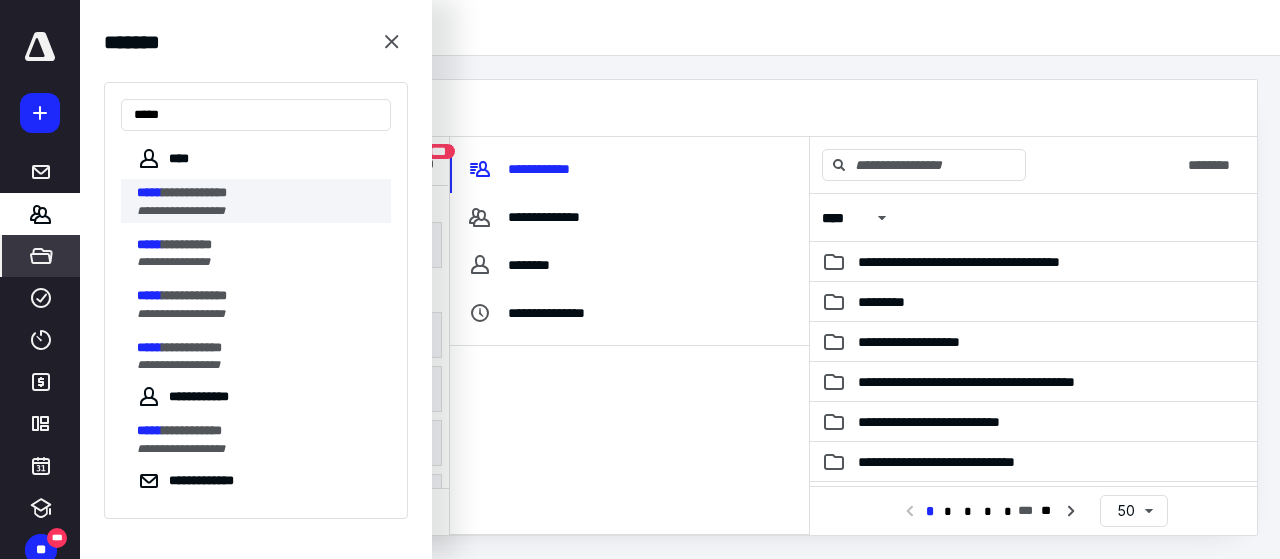 type on "*****" 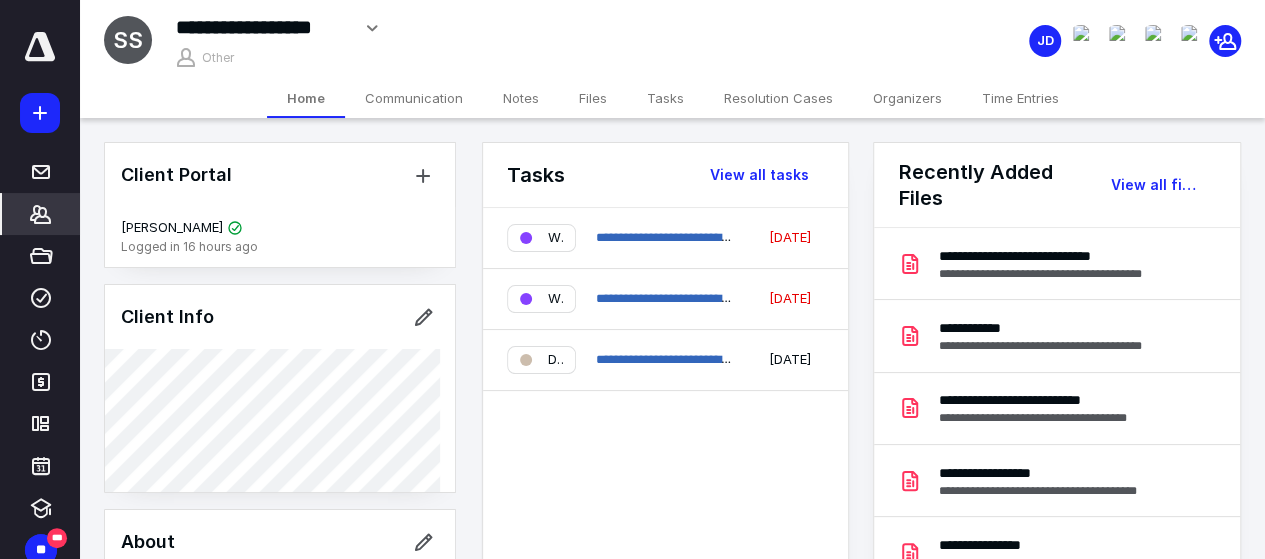 click on "Files" at bounding box center (593, 98) 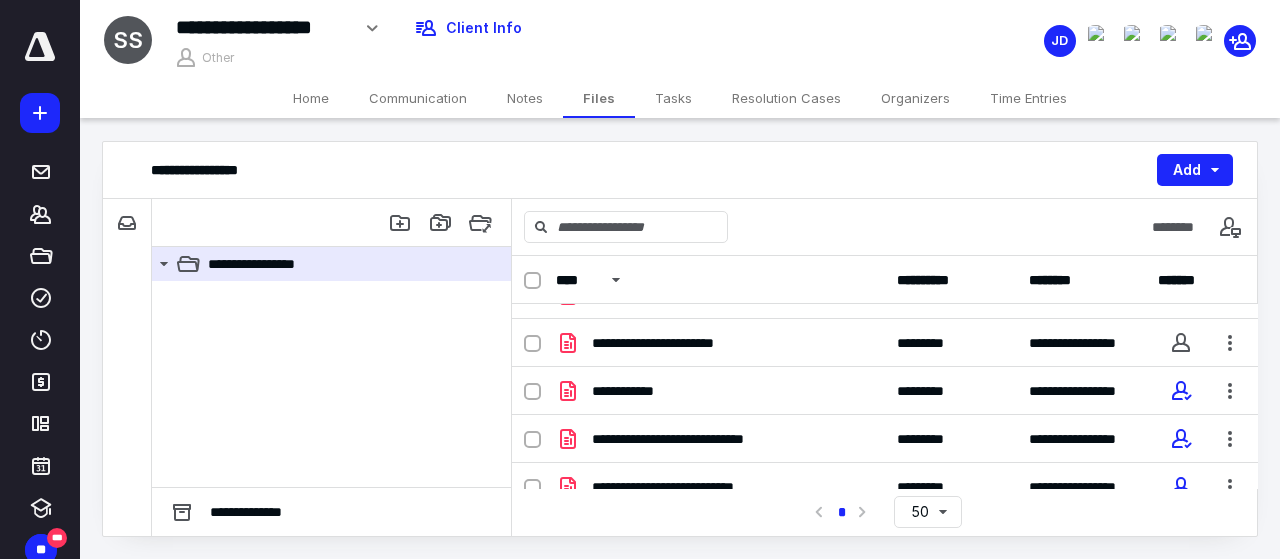 scroll, scrollTop: 0, scrollLeft: 0, axis: both 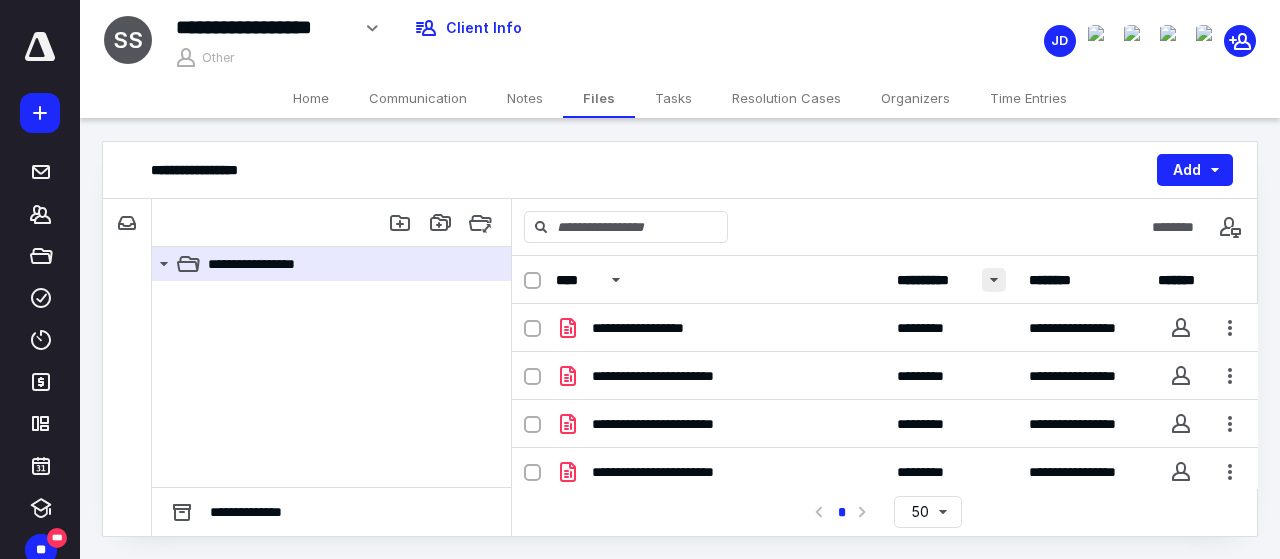 click at bounding box center [994, 280] 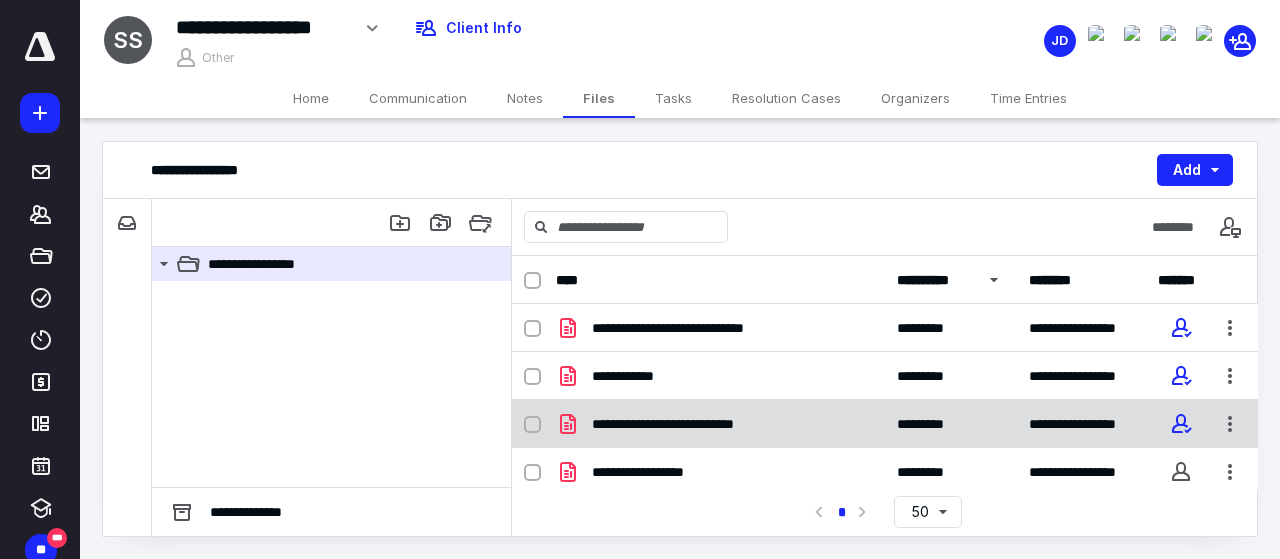 click 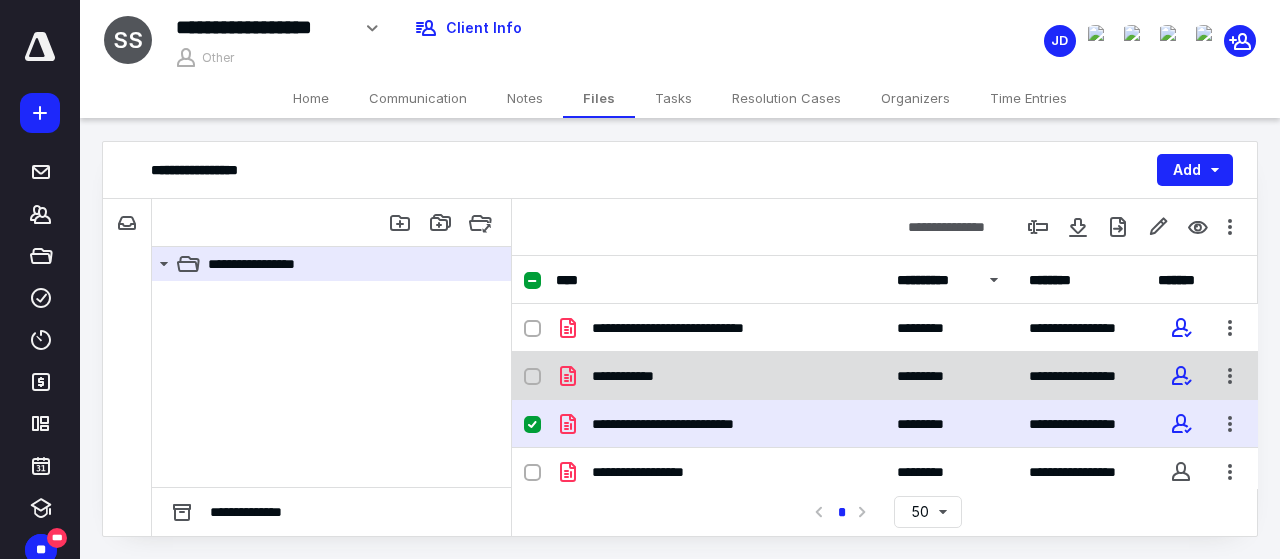 click at bounding box center [532, 377] 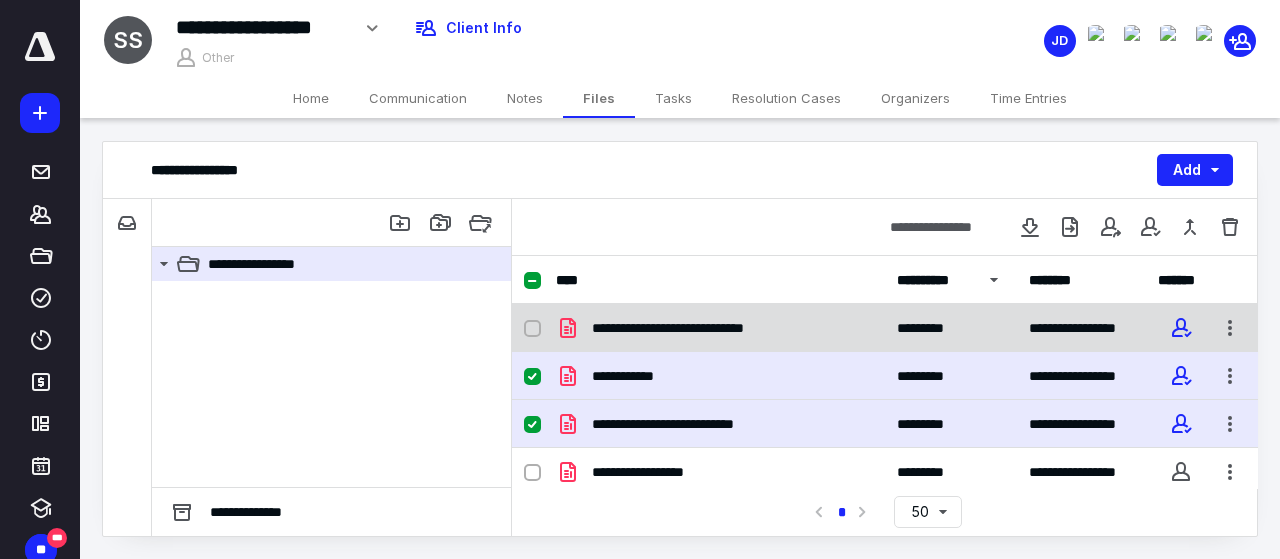 click at bounding box center (532, 329) 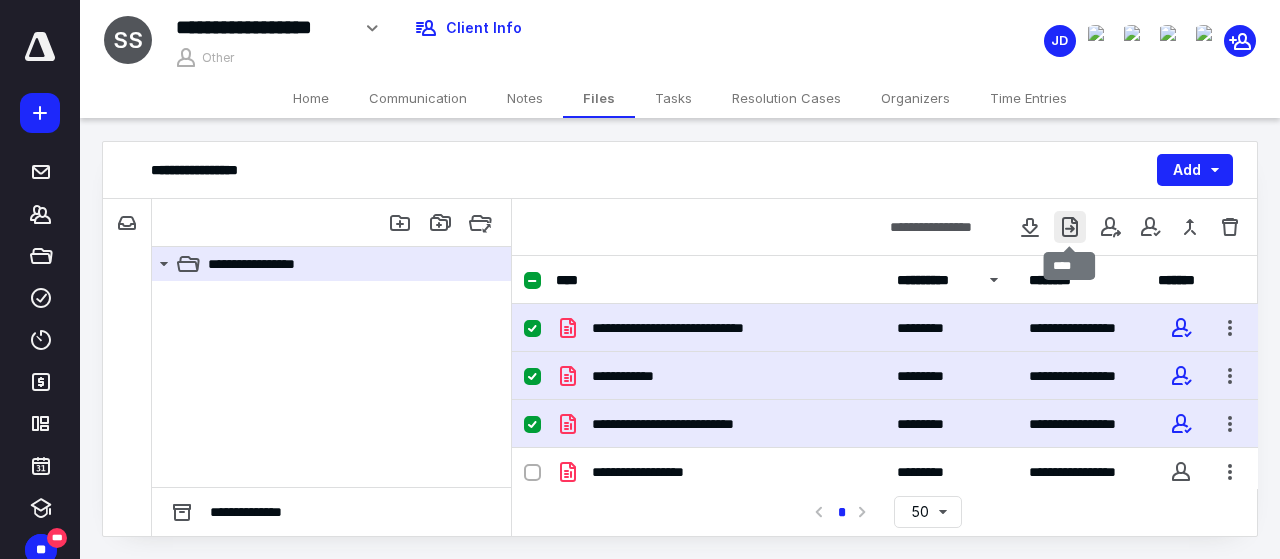 click at bounding box center [1070, 227] 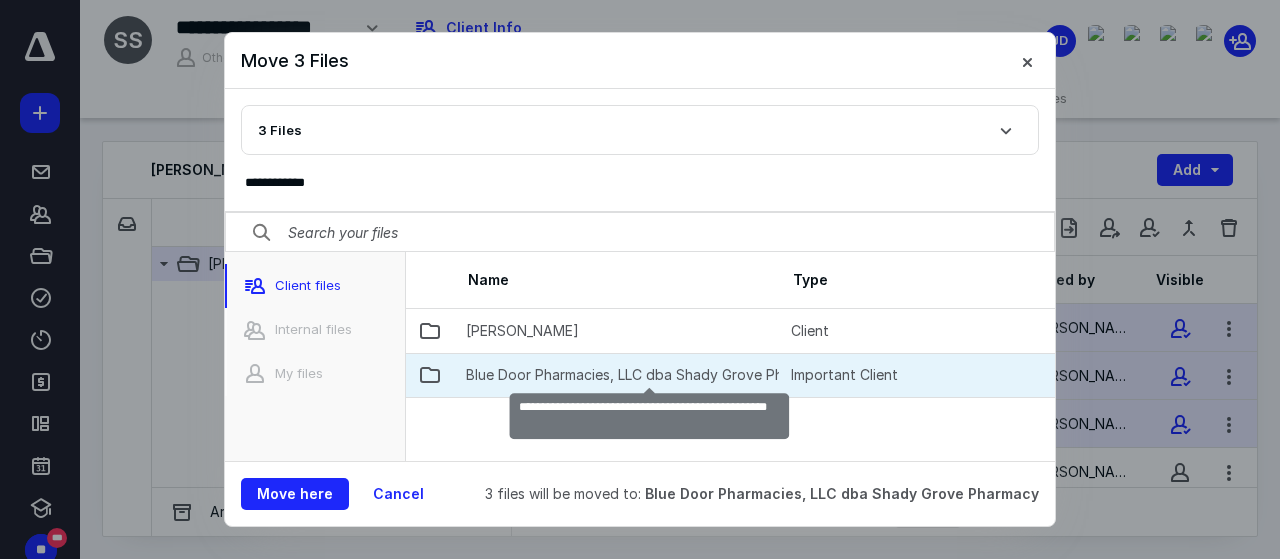 click on "Blue Door Pharmacies, LLC dba Shady Grove Pharmacy" at bounding box center (648, 375) 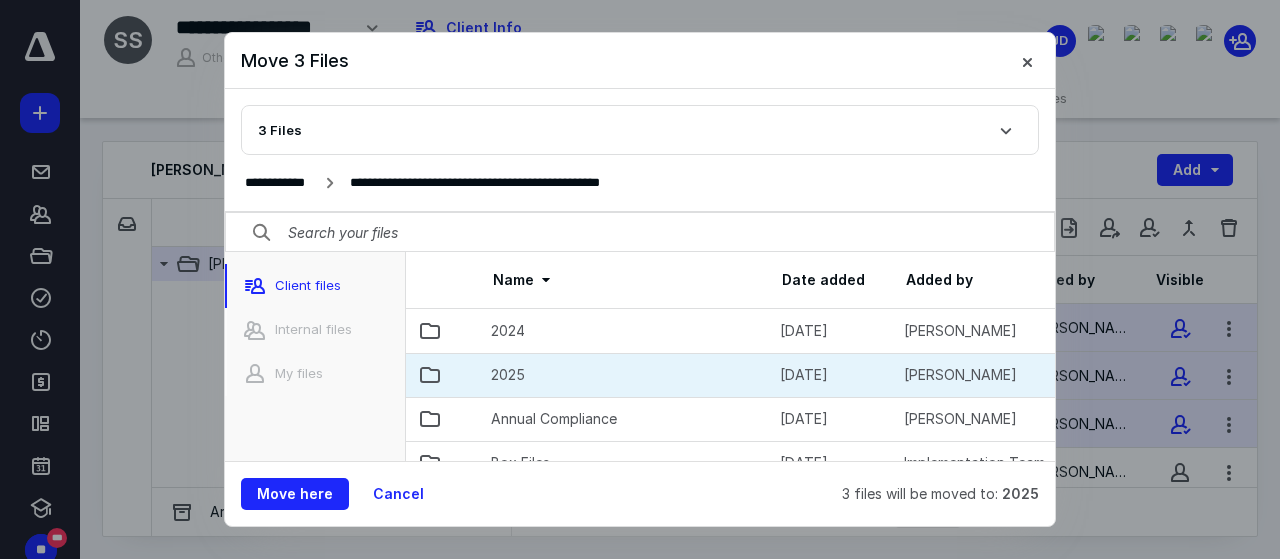 click on "2025" at bounding box center [623, 375] 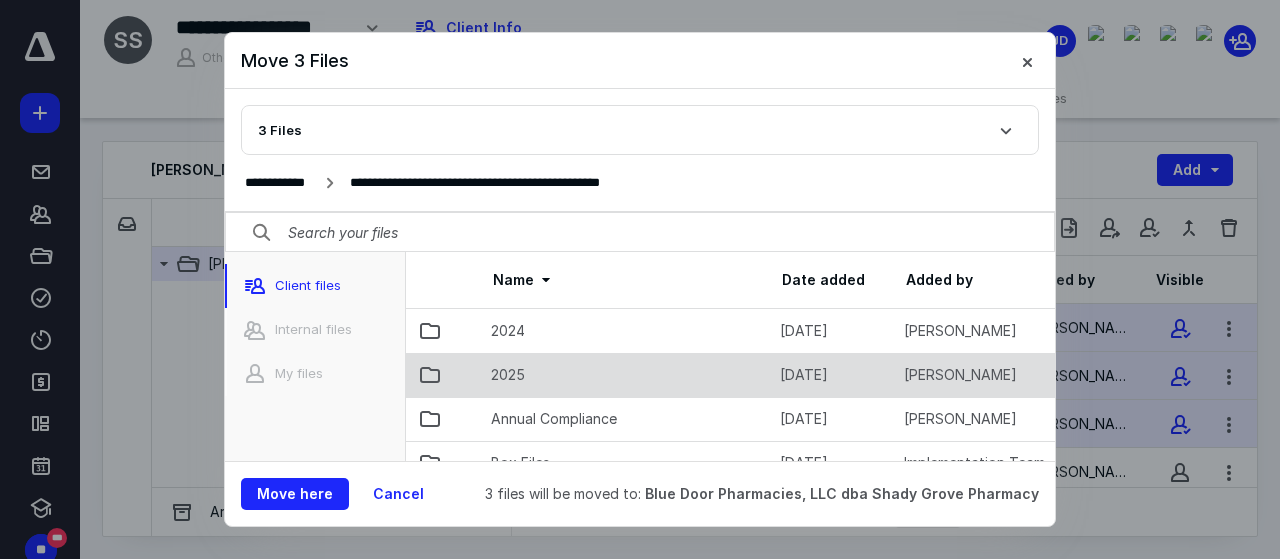 click on "2025" at bounding box center [623, 375] 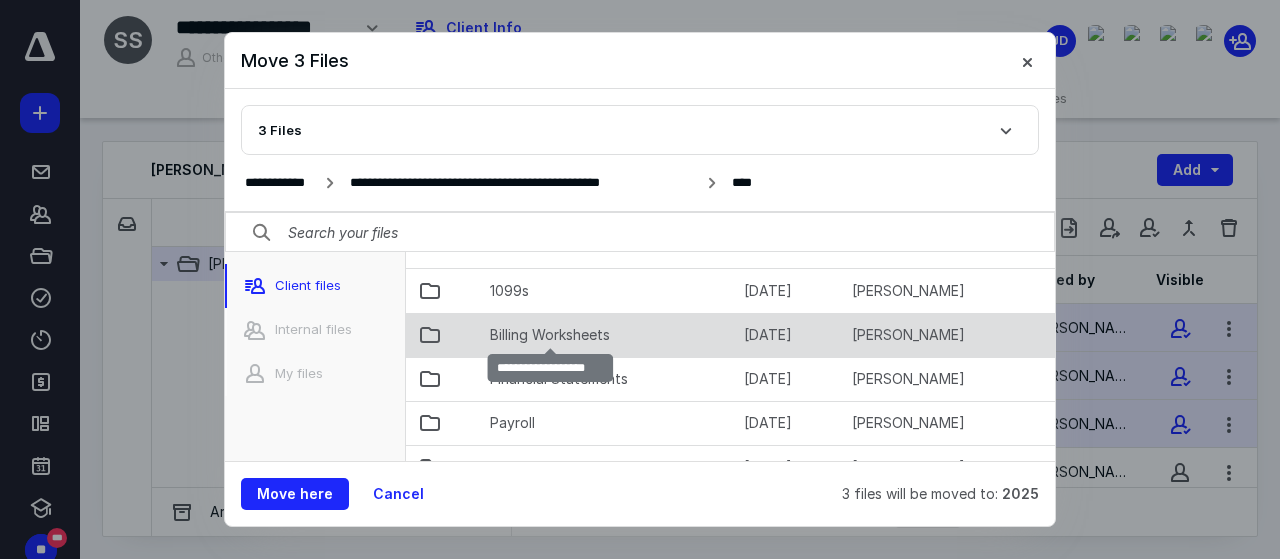 scroll, scrollTop: 43, scrollLeft: 0, axis: vertical 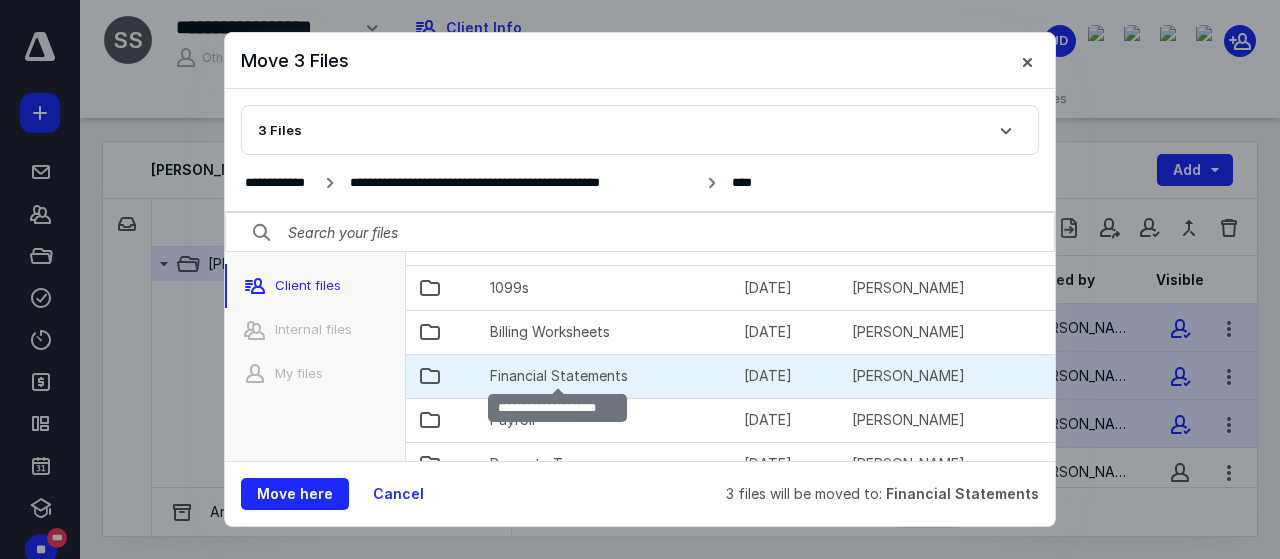 click on "Financial Statements" at bounding box center (559, 376) 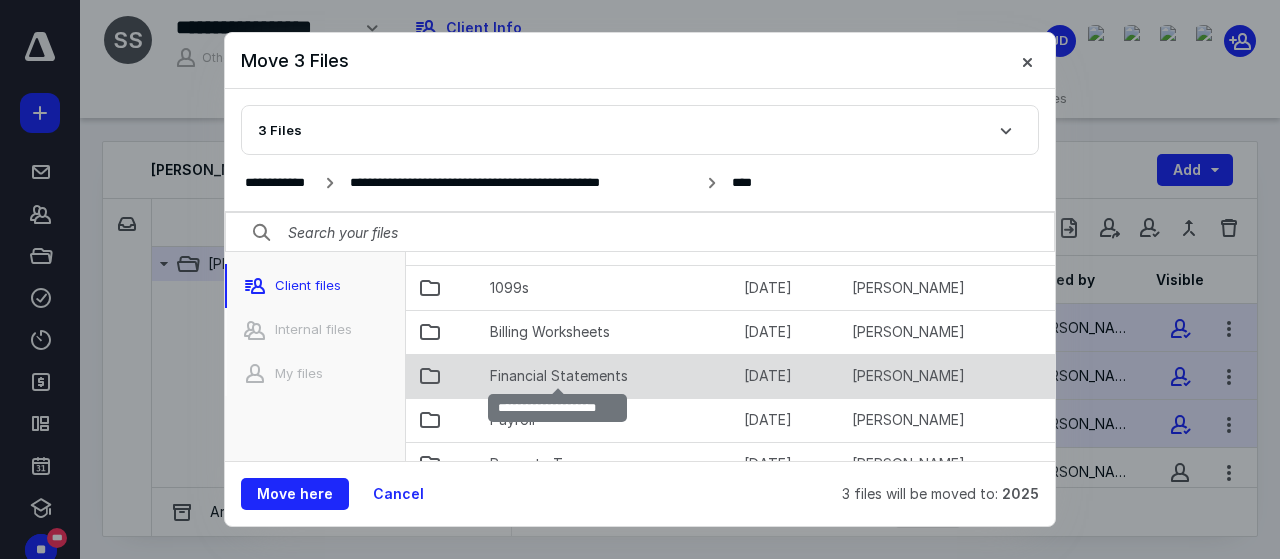 click on "Financial Statements" at bounding box center (559, 376) 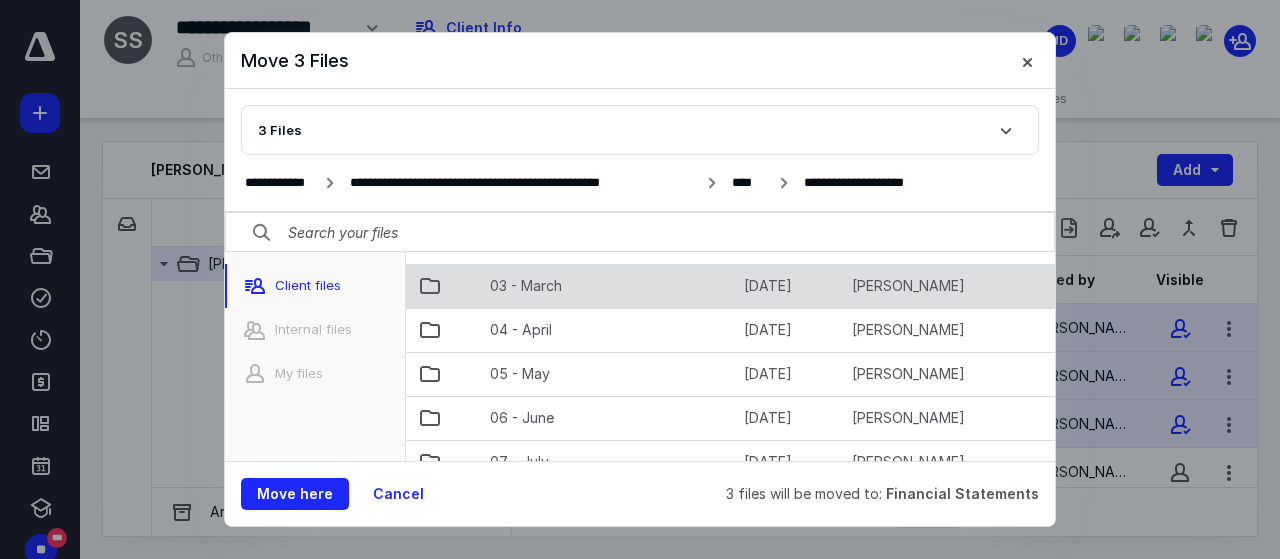 scroll, scrollTop: 135, scrollLeft: 0, axis: vertical 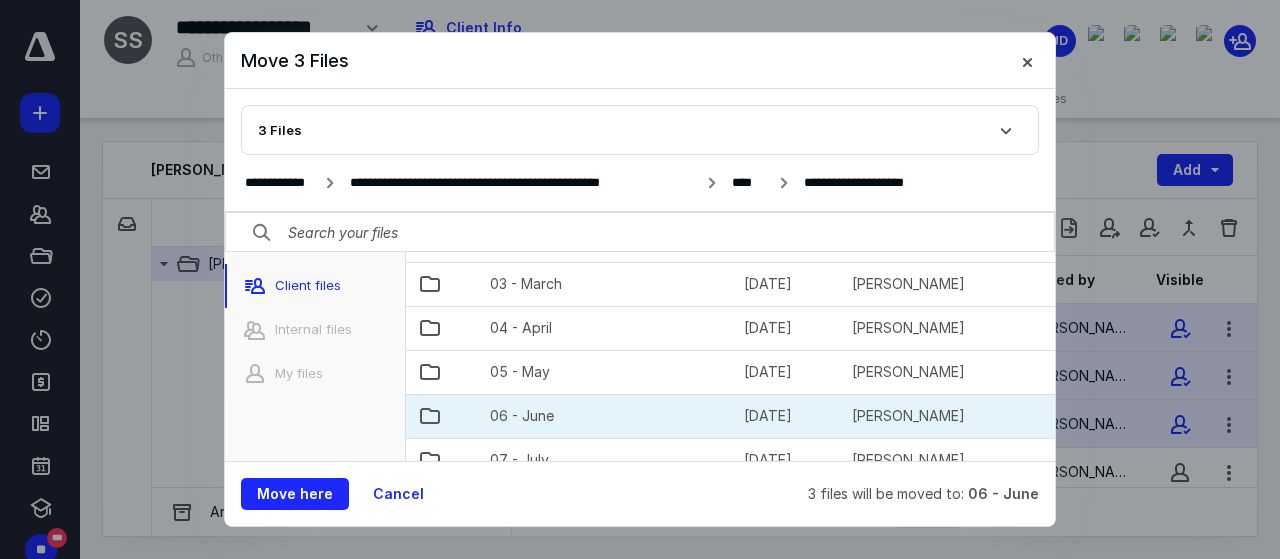 click on "06 - June" at bounding box center (605, 416) 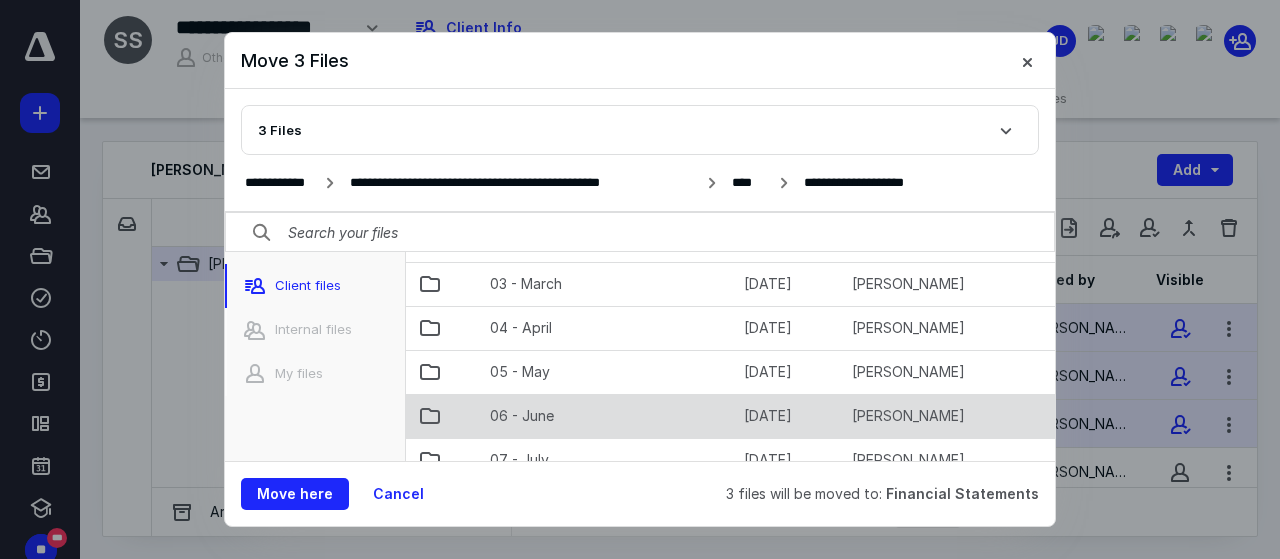 click on "06 - June" at bounding box center (605, 416) 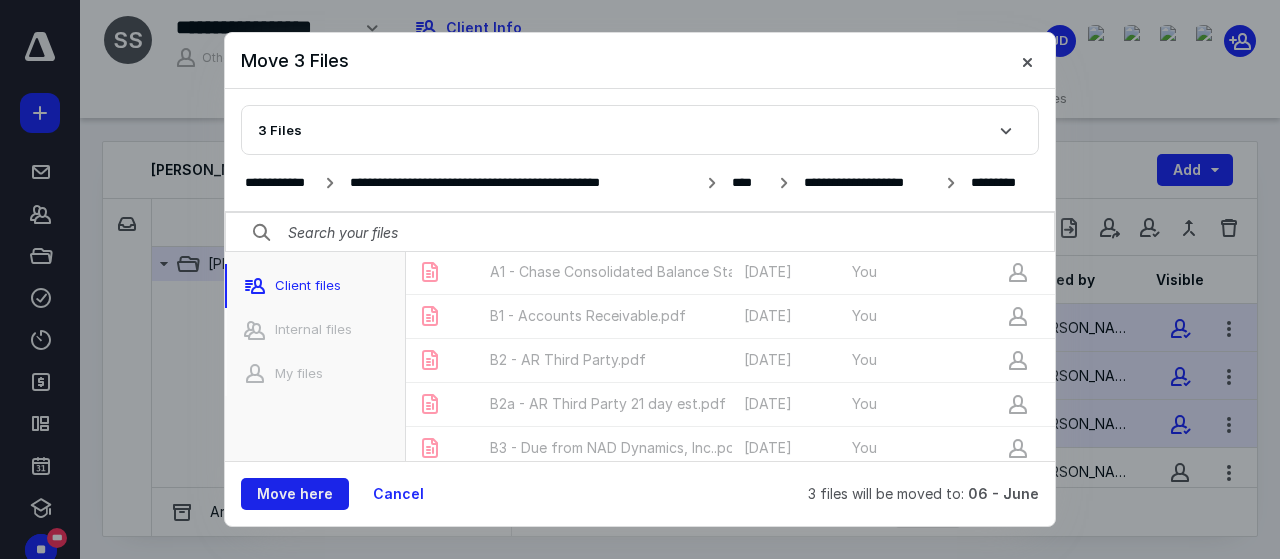 click on "Move here" at bounding box center (295, 494) 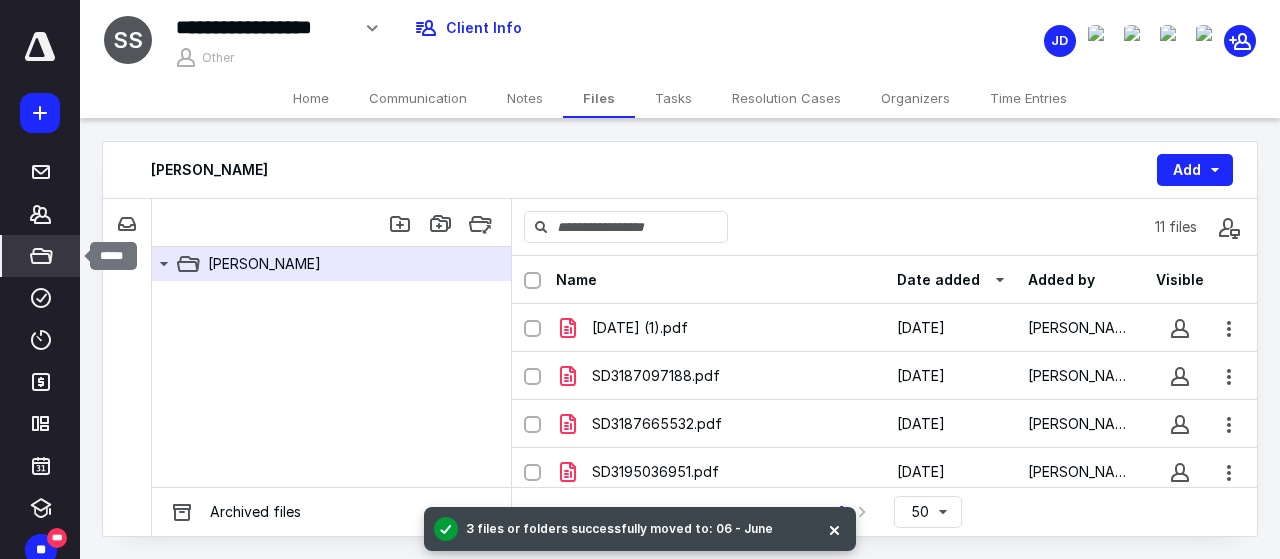 click 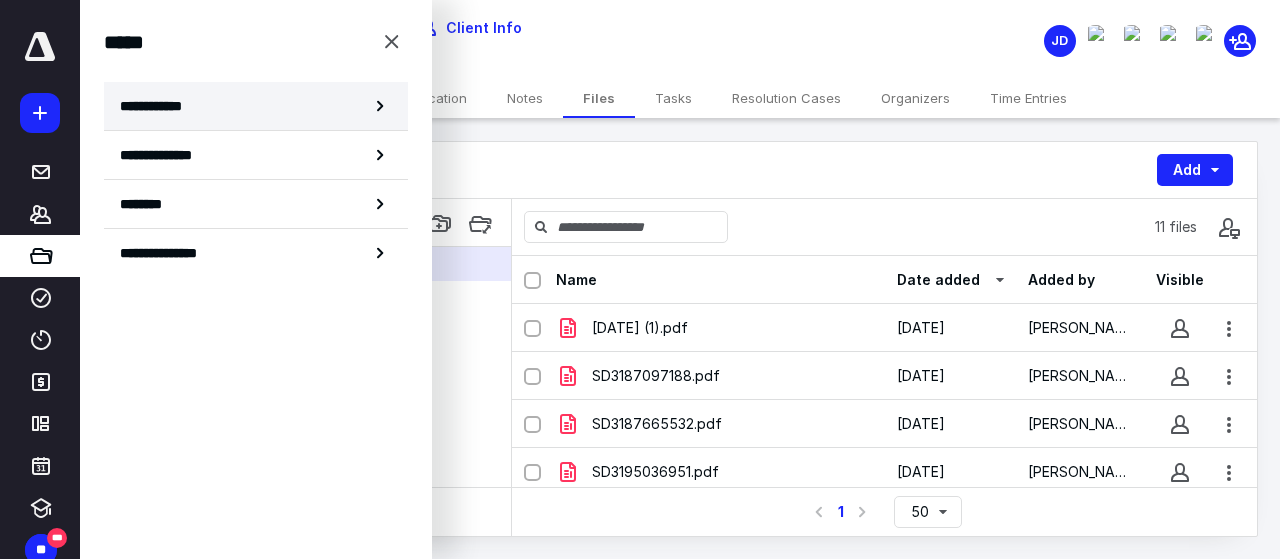 click on "**********" at bounding box center (256, 106) 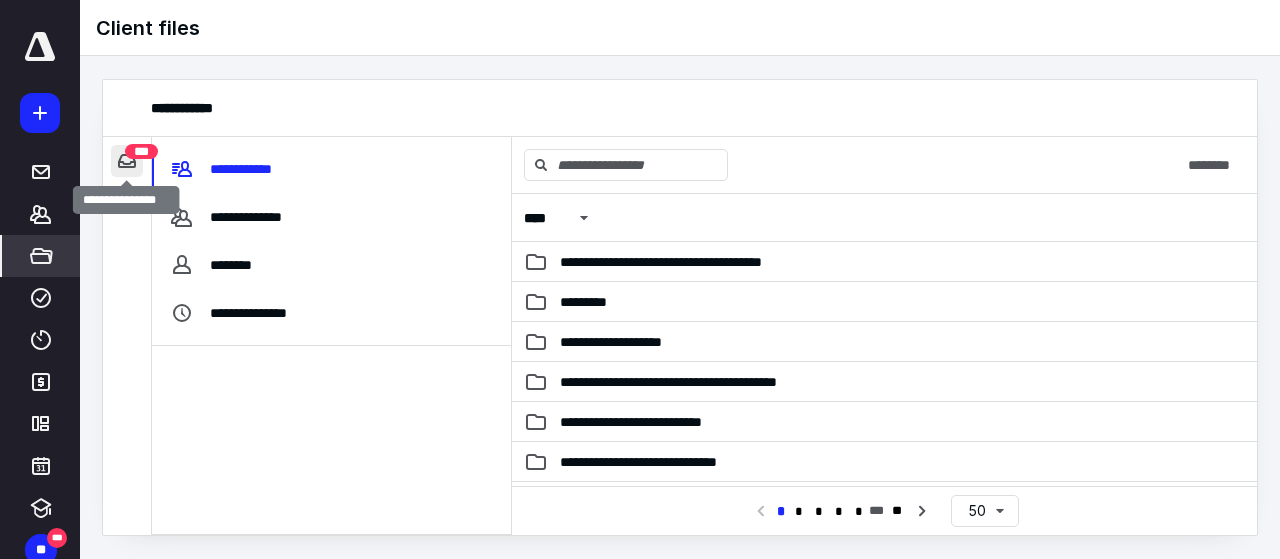 click at bounding box center [127, 161] 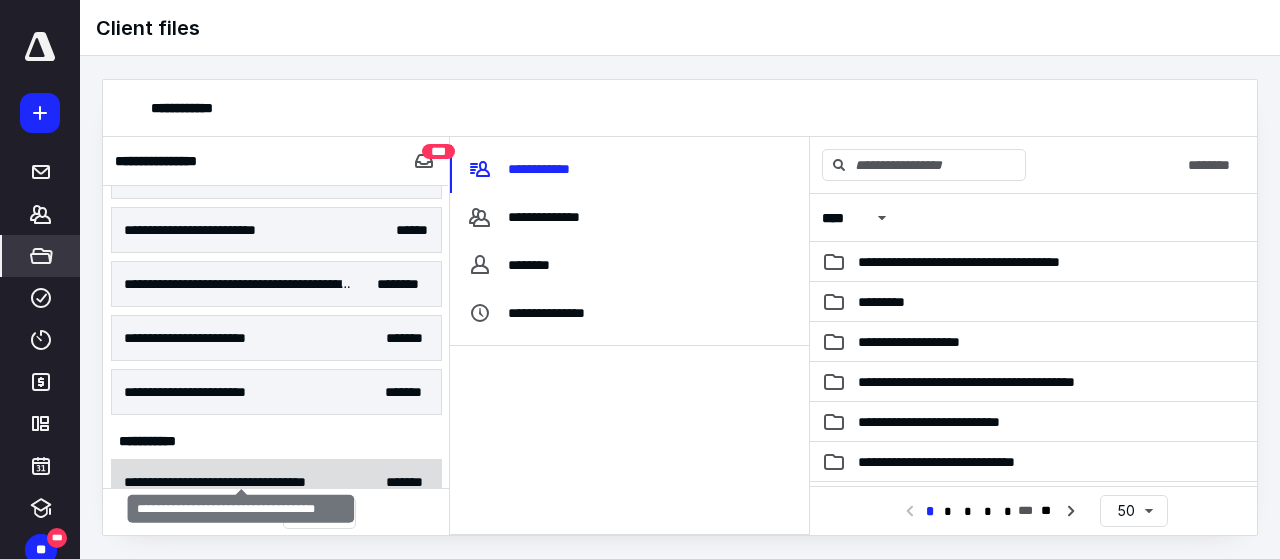 scroll, scrollTop: 375, scrollLeft: 0, axis: vertical 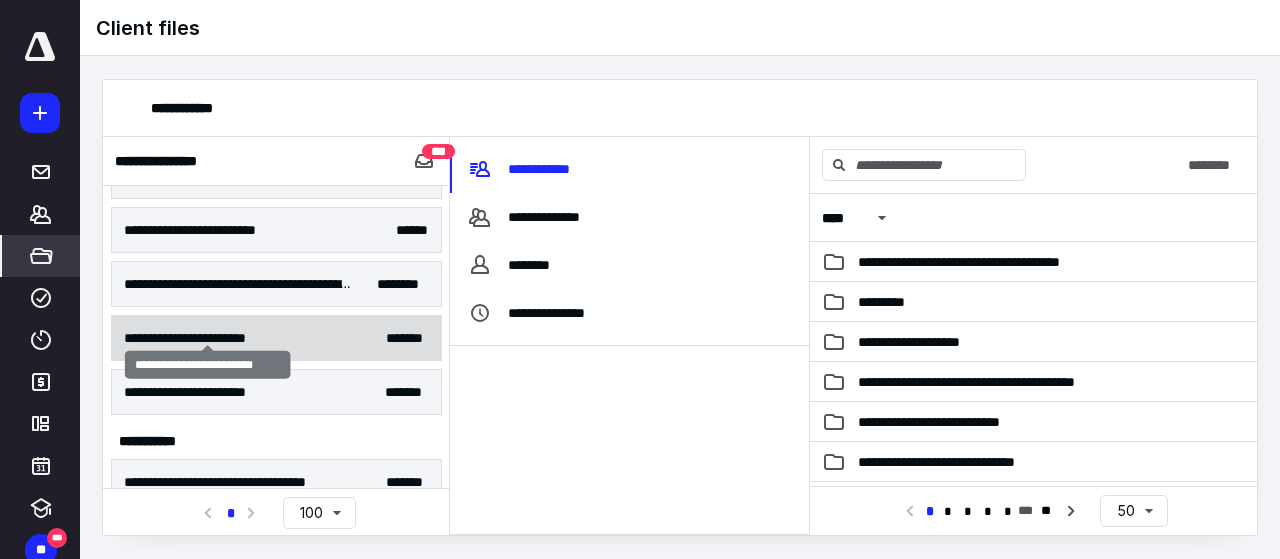 click on "**********" at bounding box center (208, 338) 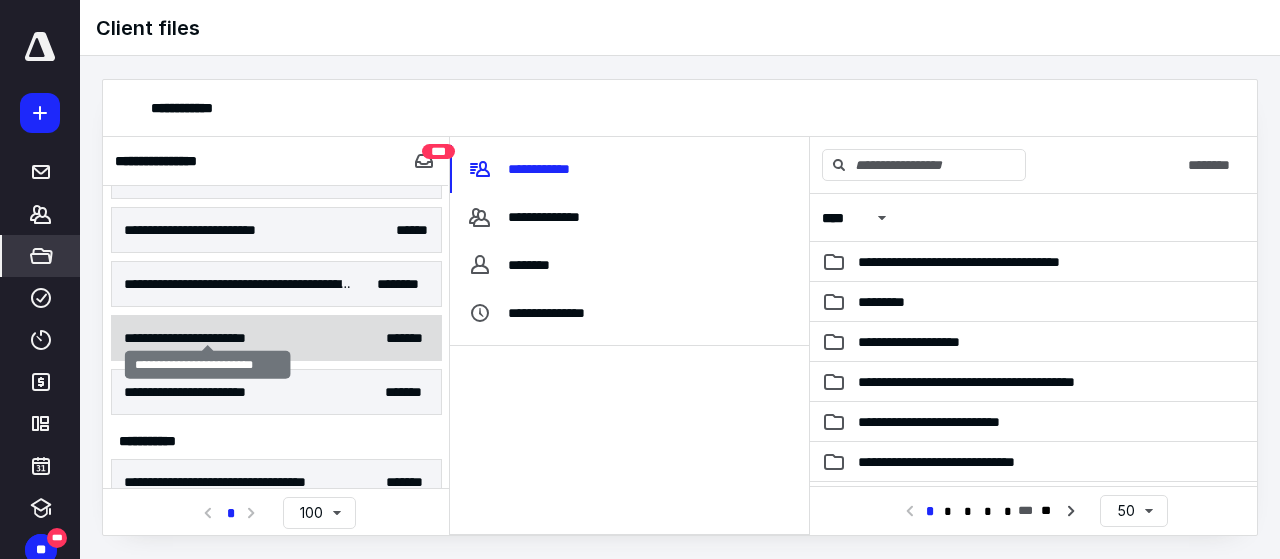 scroll, scrollTop: 0, scrollLeft: 0, axis: both 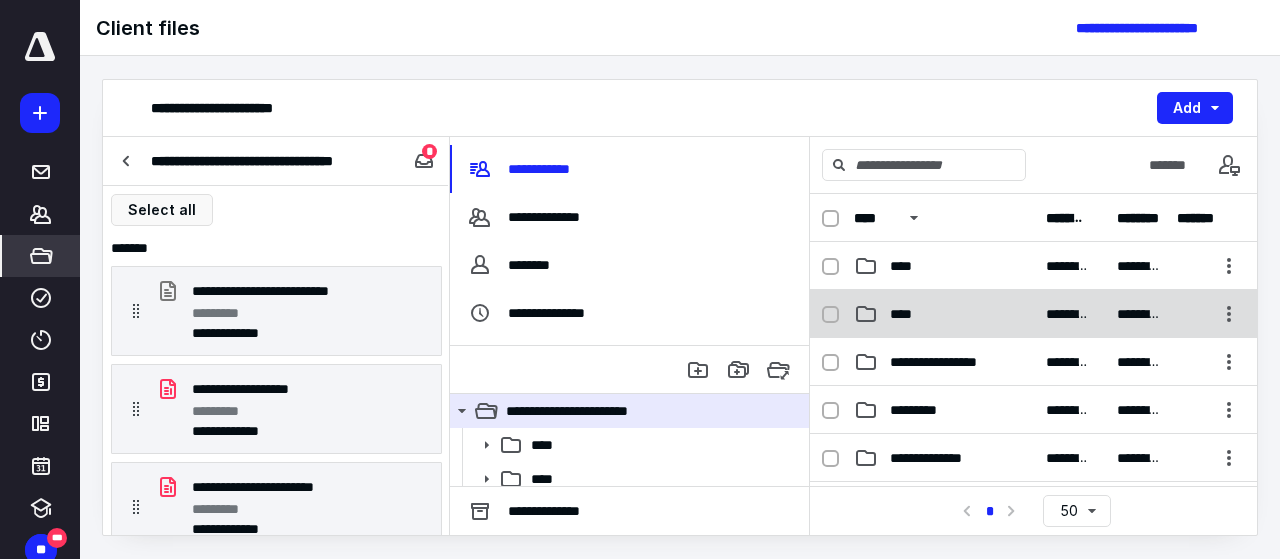 click on "****" at bounding box center [907, 314] 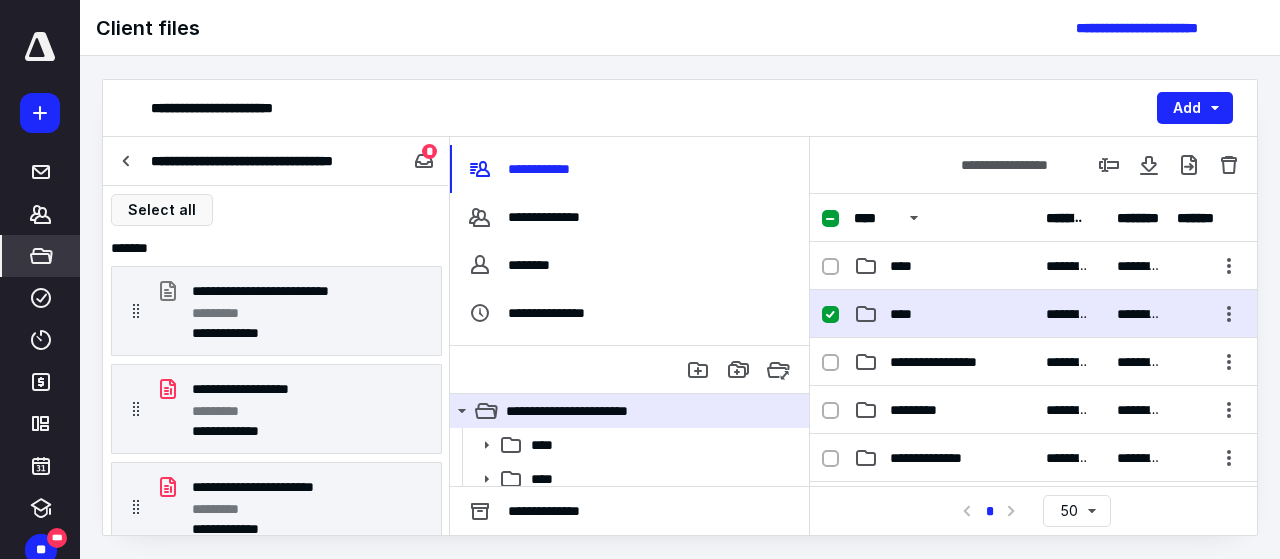 click on "****" at bounding box center [907, 314] 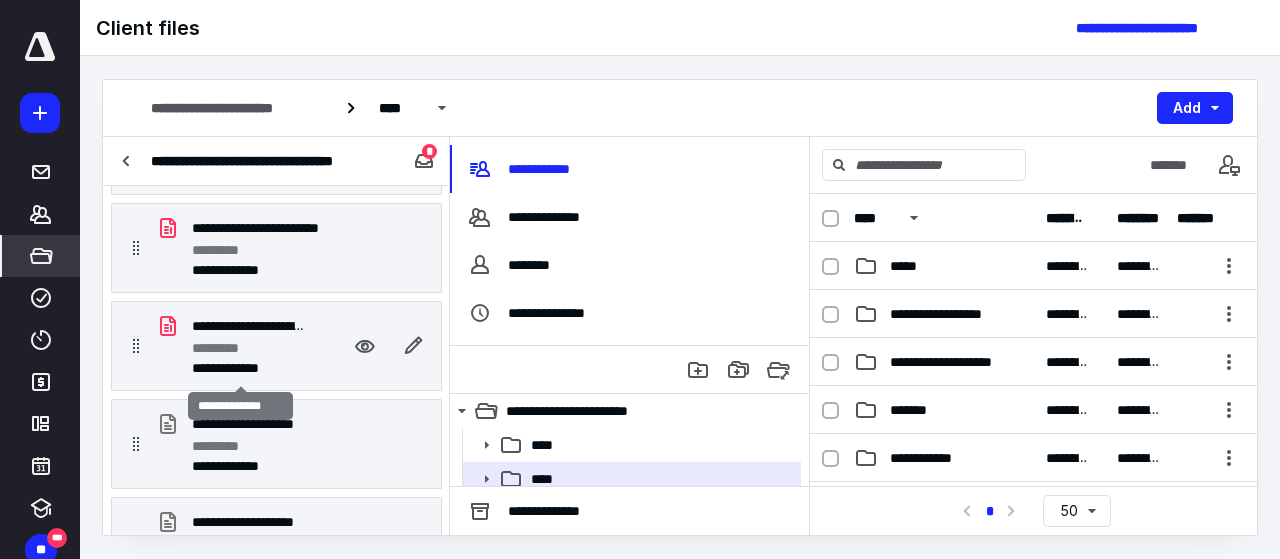 scroll, scrollTop: 444, scrollLeft: 0, axis: vertical 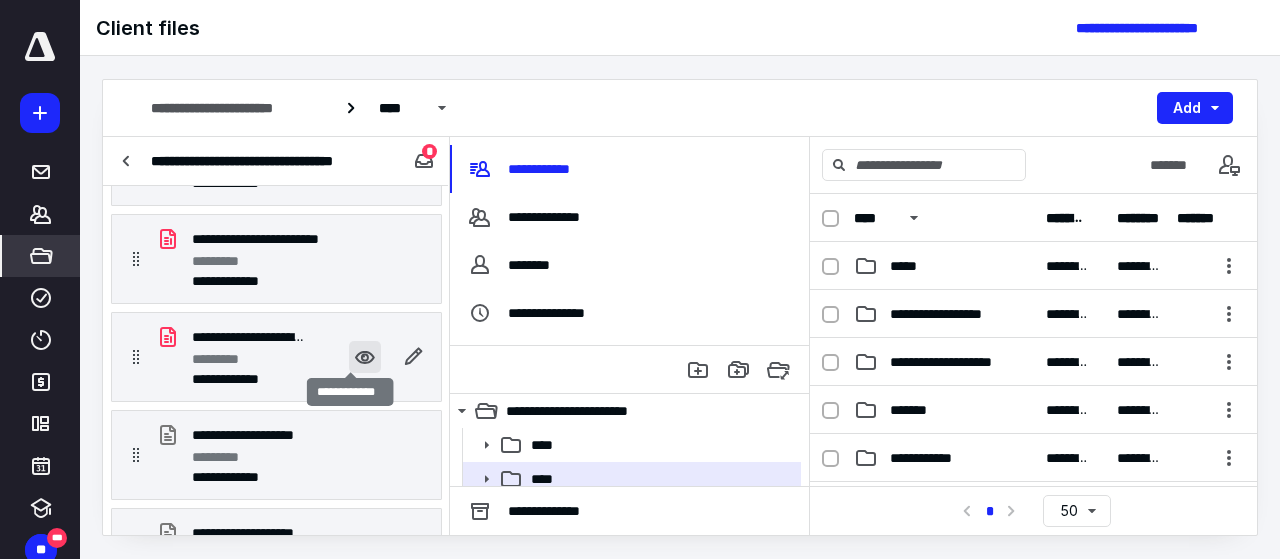 click at bounding box center (365, 357) 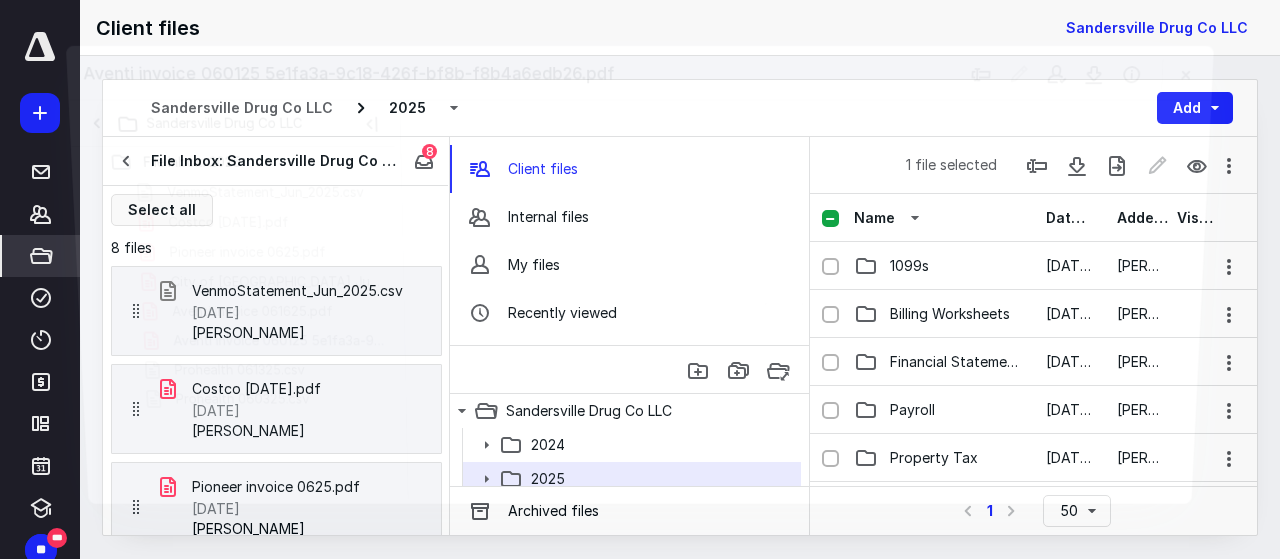 scroll, scrollTop: 444, scrollLeft: 0, axis: vertical 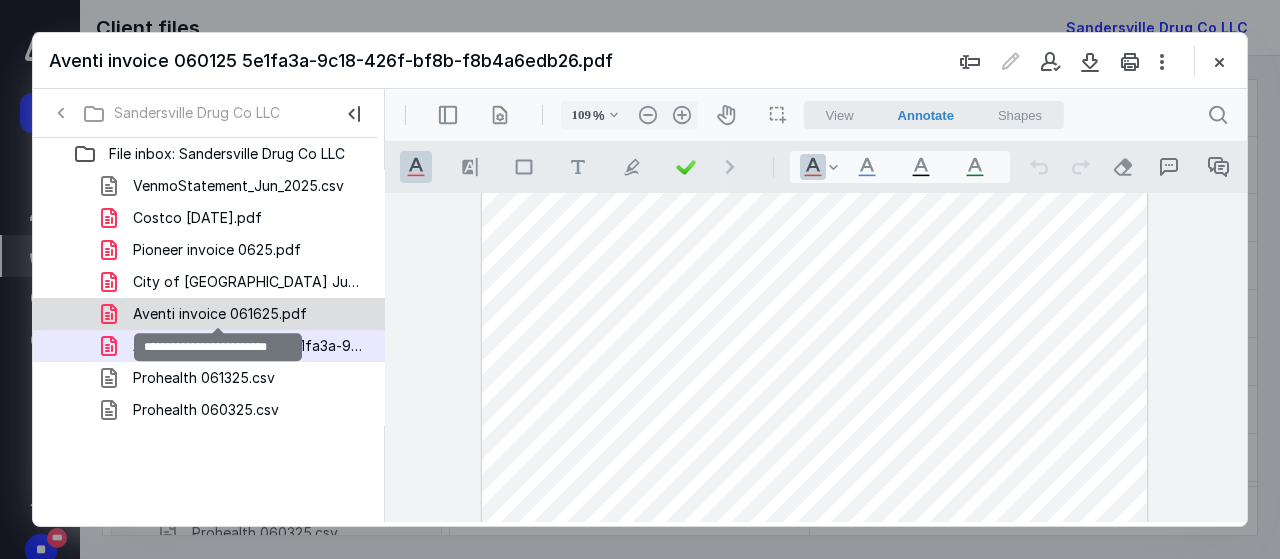 click on "Aventi invoice 061625.pdf" at bounding box center [220, 314] 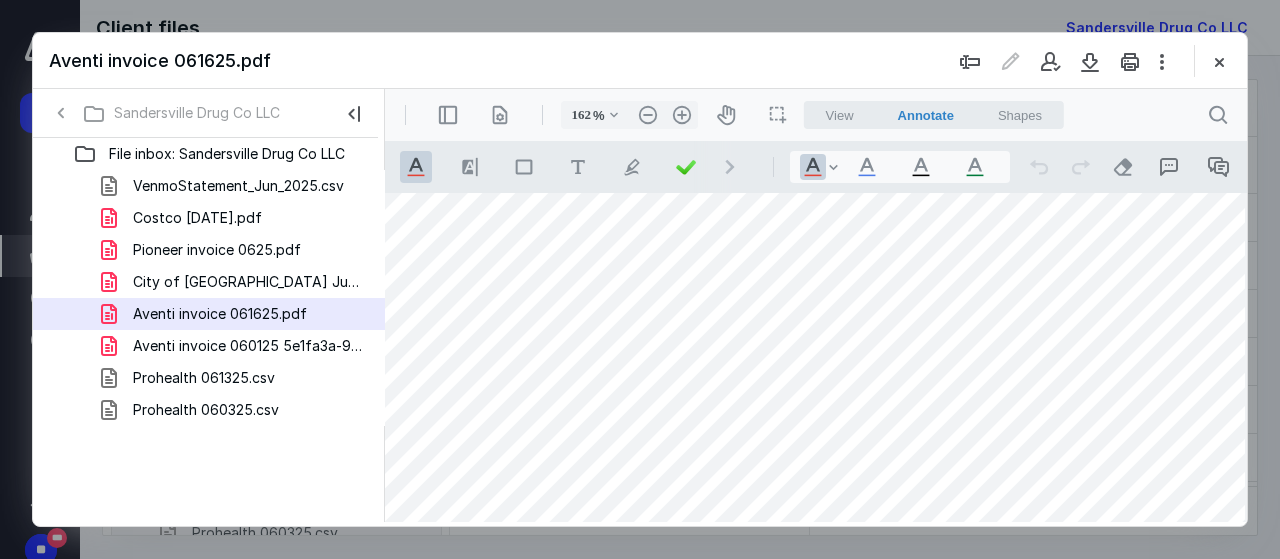 scroll, scrollTop: 210, scrollLeft: 66, axis: both 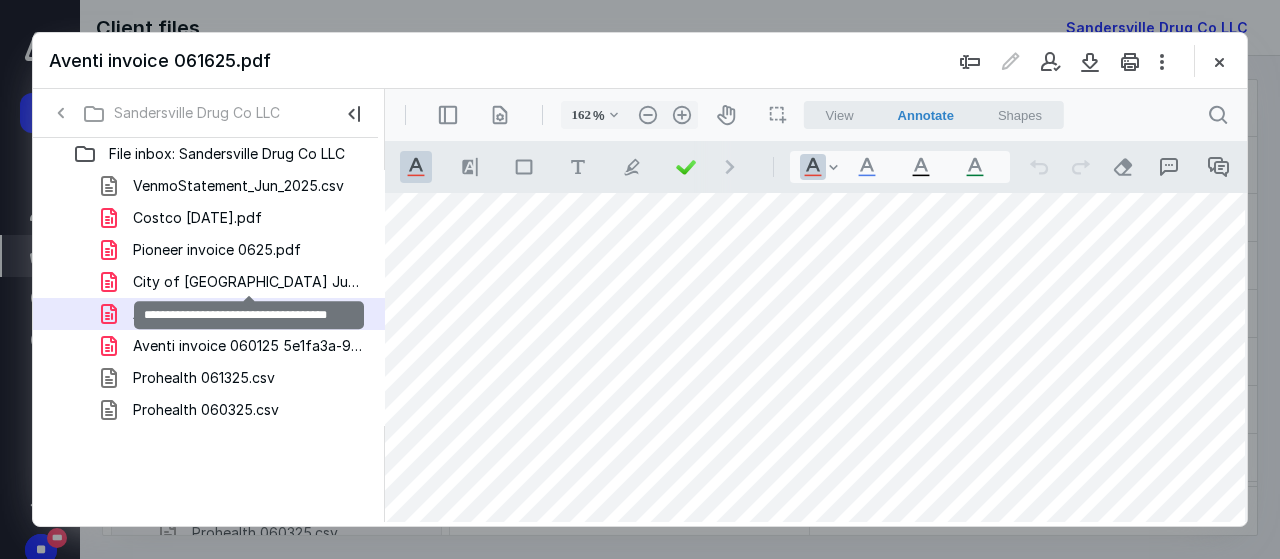 click on "City of [GEOGRAPHIC_DATA] Jun invoices.pdf" at bounding box center (249, 282) 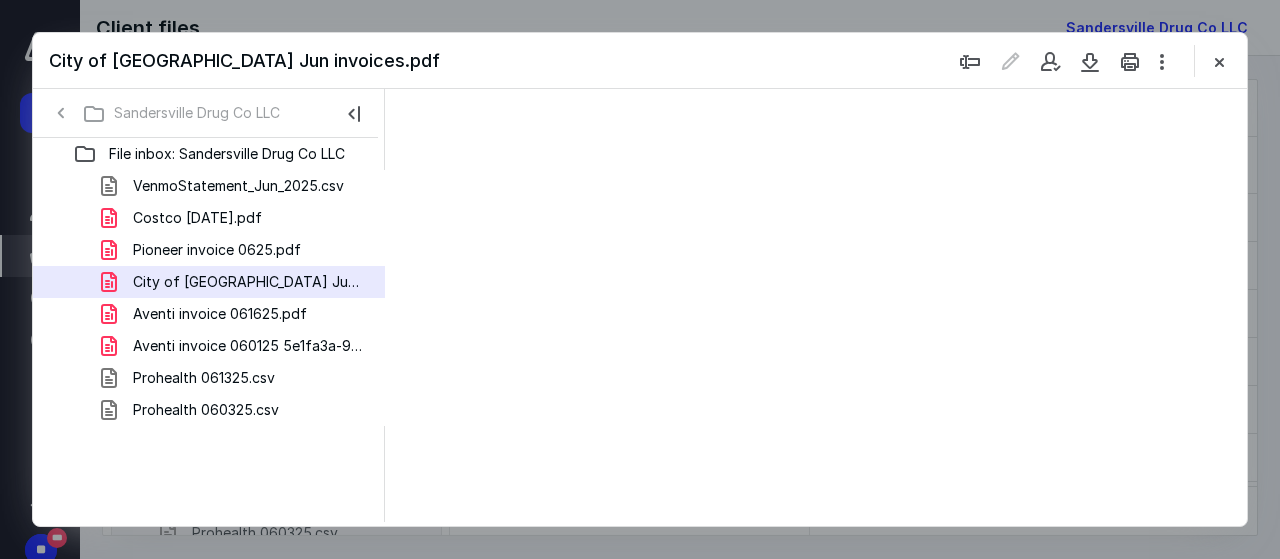 type on "42" 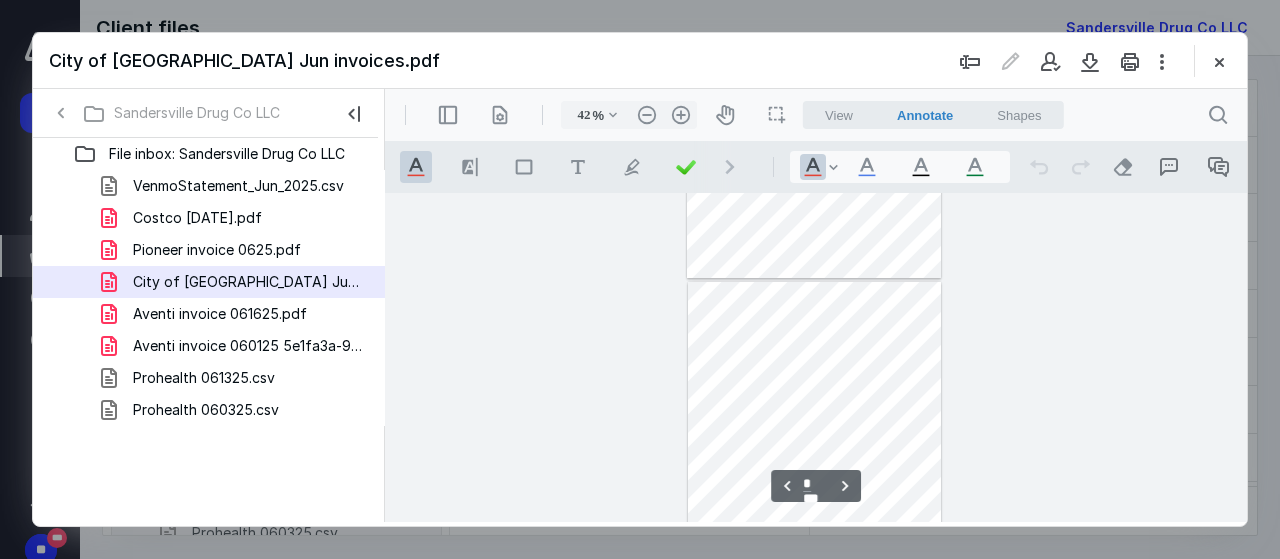 type on "*" 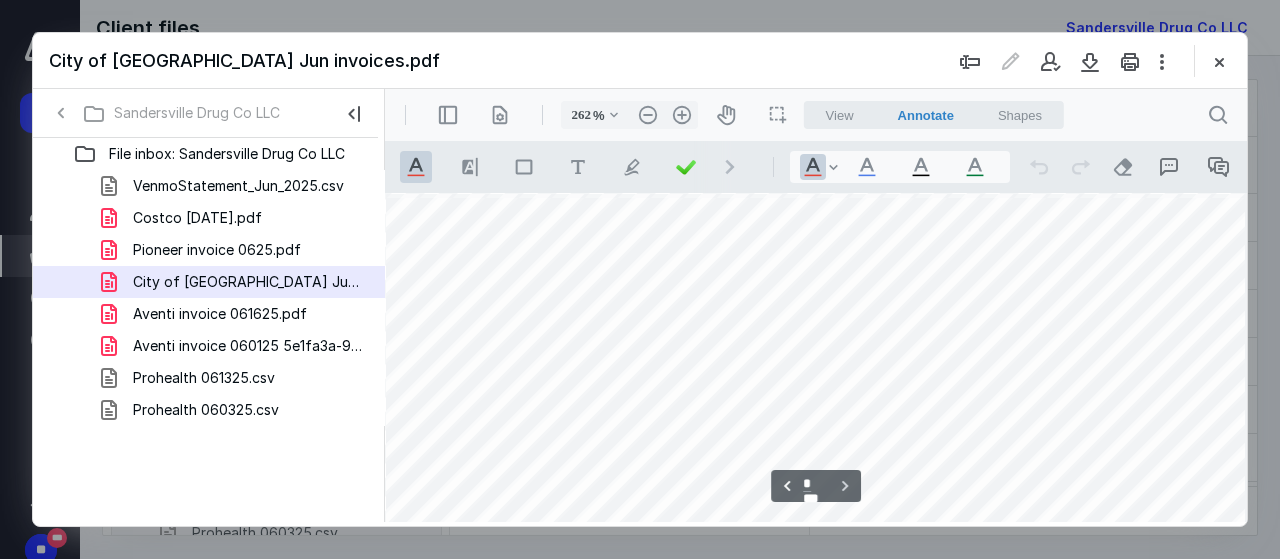 scroll, scrollTop: 8453, scrollLeft: 638, axis: both 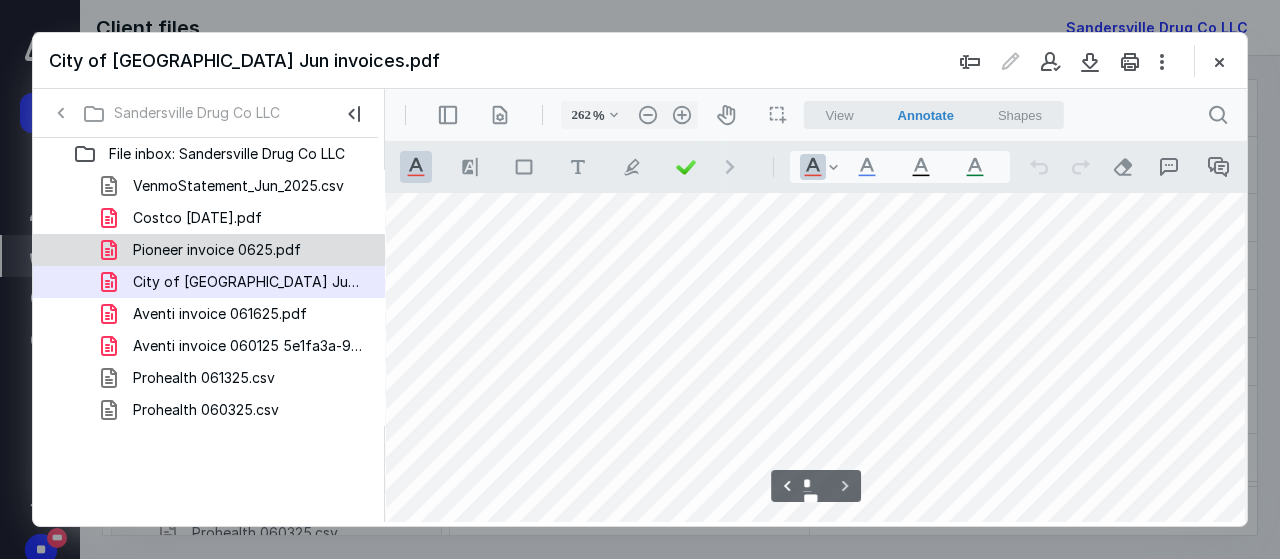 click on "Pioneer invoice 0625.pdf" at bounding box center [205, 250] 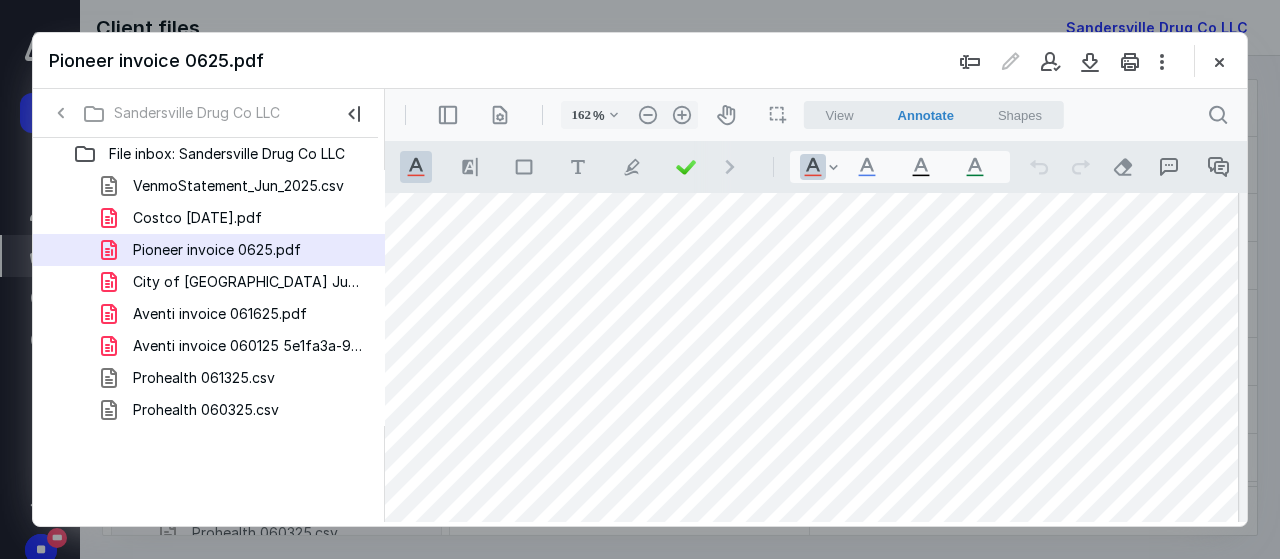 scroll, scrollTop: 42, scrollLeft: 146, axis: both 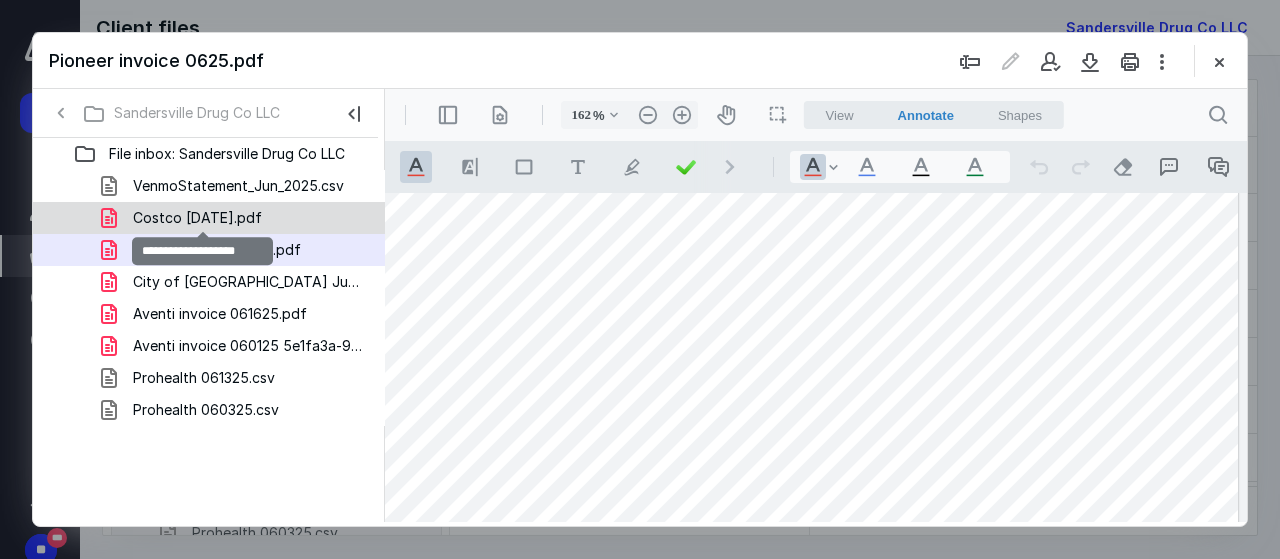 click on "Costco [DATE].pdf" at bounding box center [197, 218] 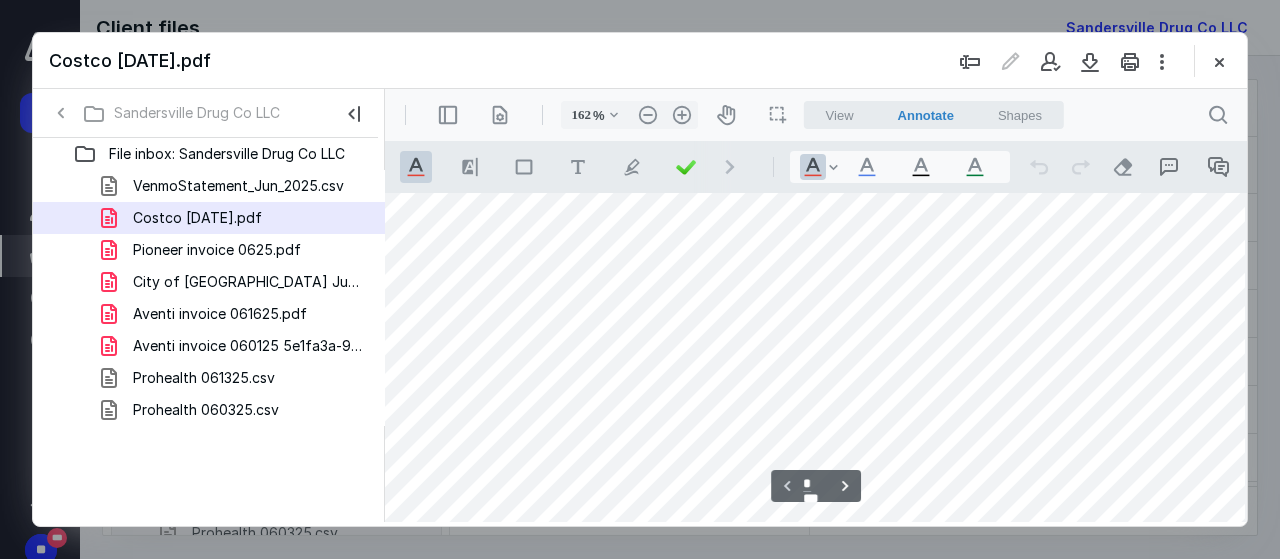 scroll, scrollTop: 136, scrollLeft: 112, axis: both 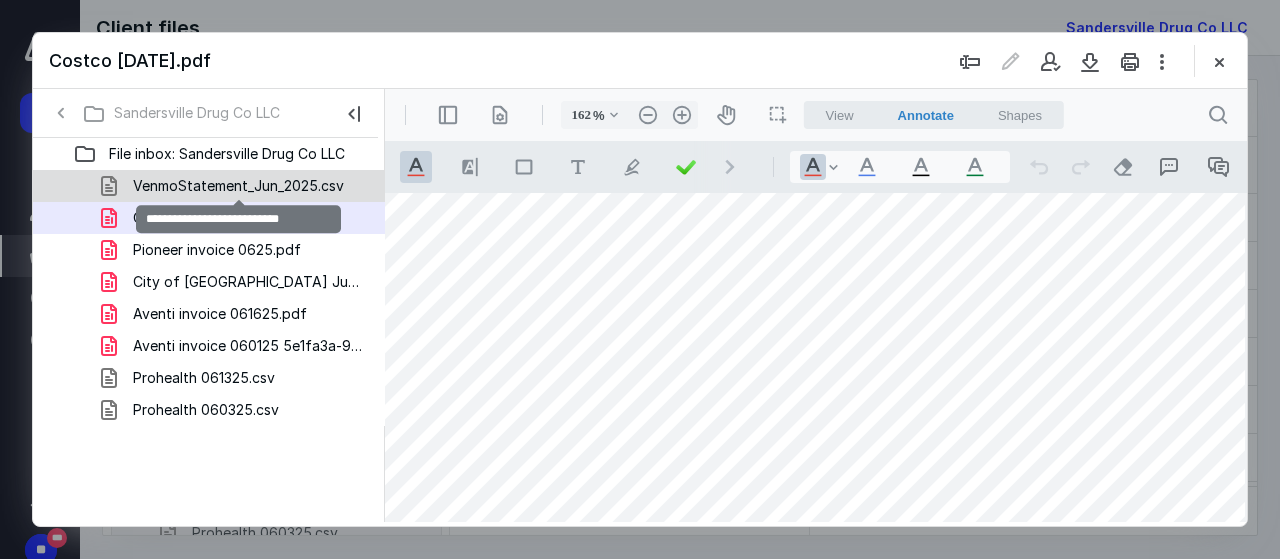 click on "VenmoStatement_Jun_2025.csv" at bounding box center [238, 186] 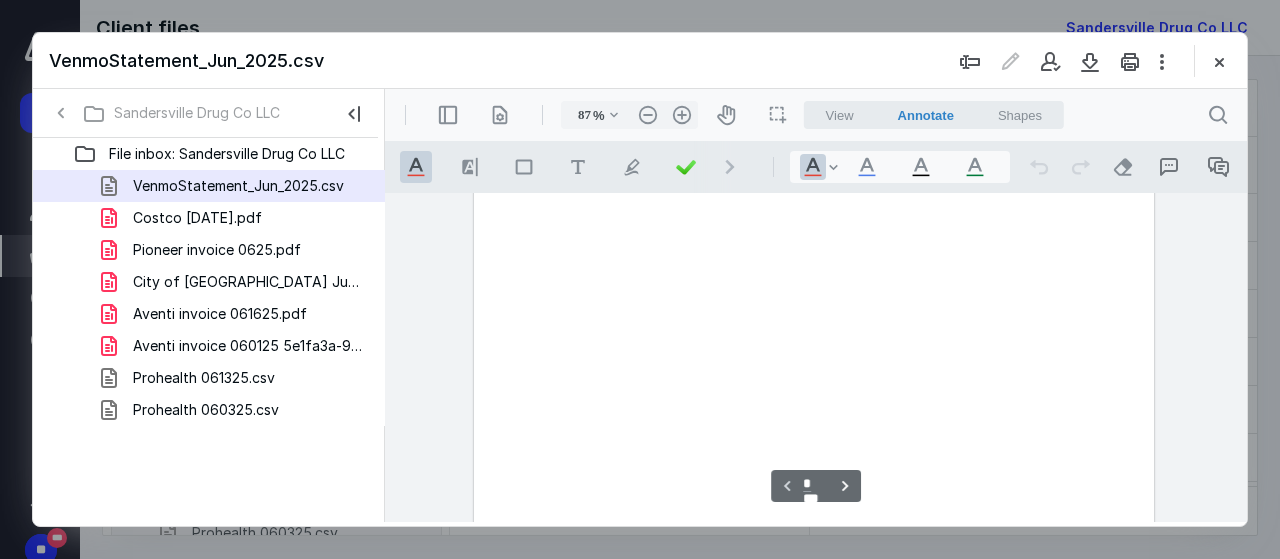 scroll, scrollTop: 0, scrollLeft: 0, axis: both 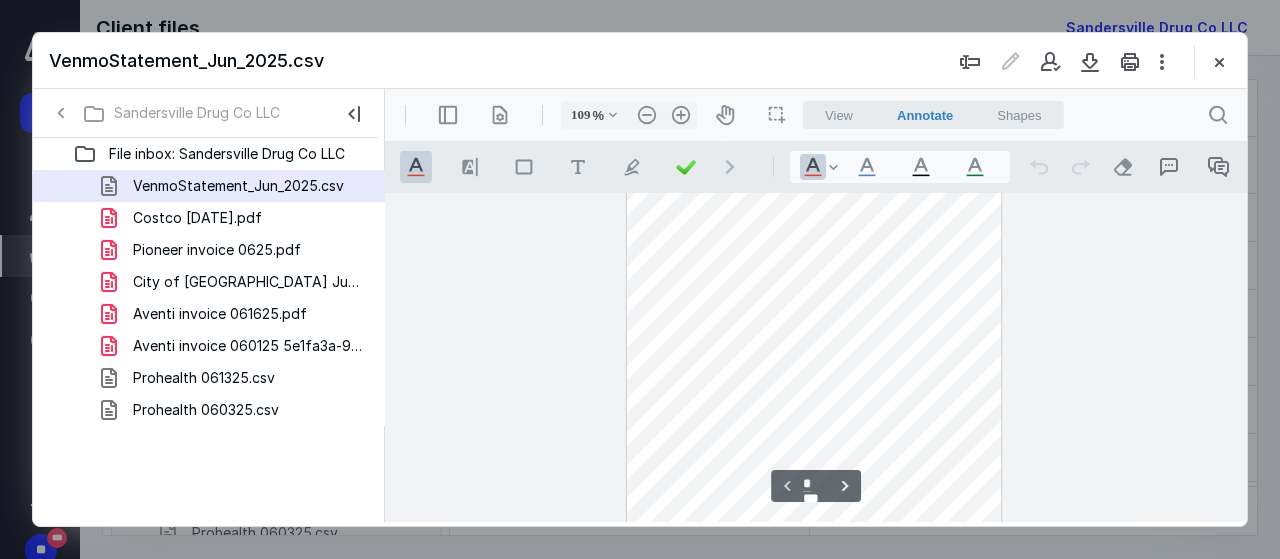 type on "134" 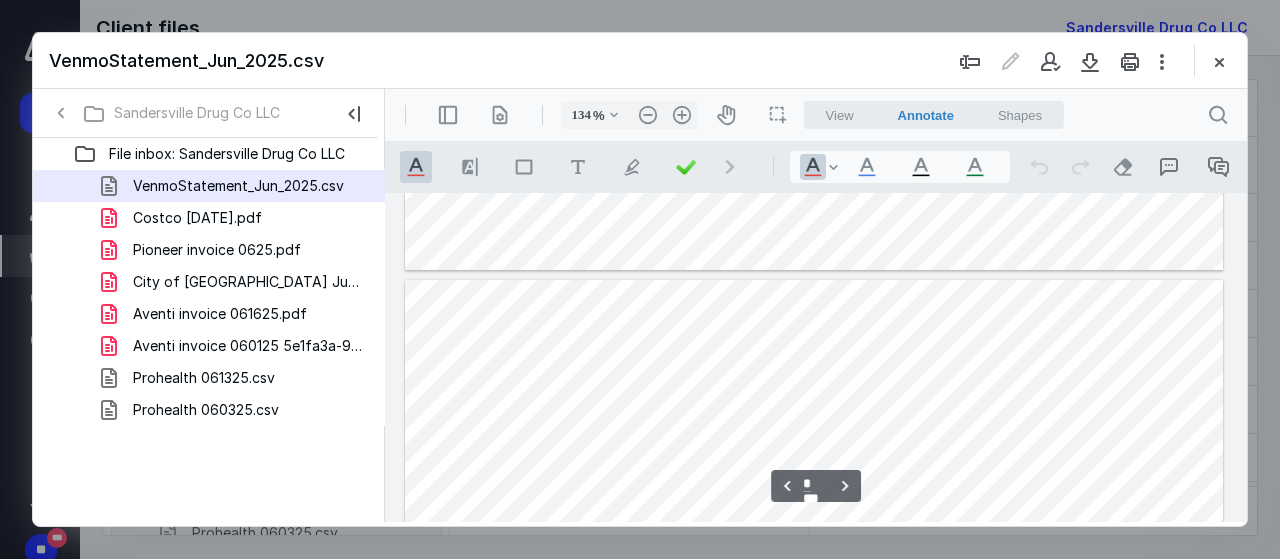scroll, scrollTop: 986, scrollLeft: 0, axis: vertical 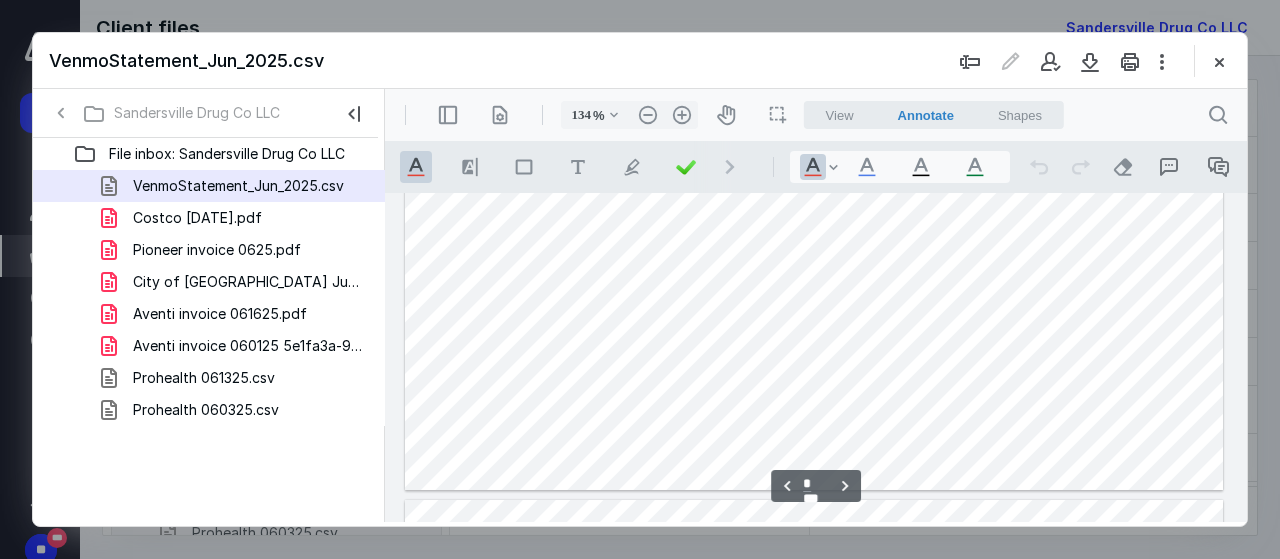 type on "*" 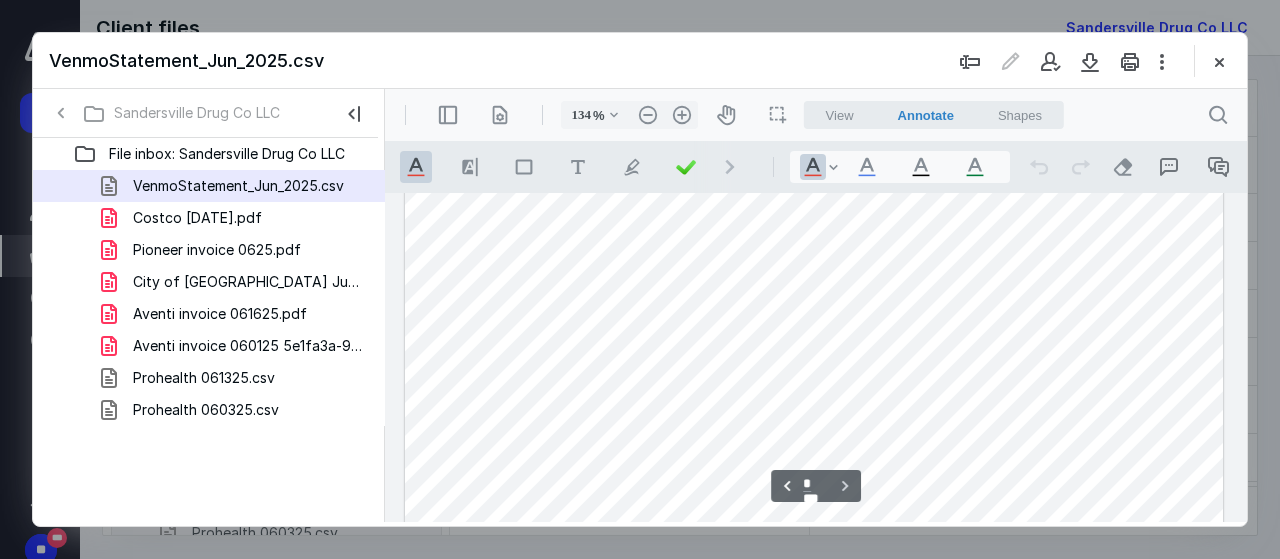 scroll, scrollTop: 6060, scrollLeft: 0, axis: vertical 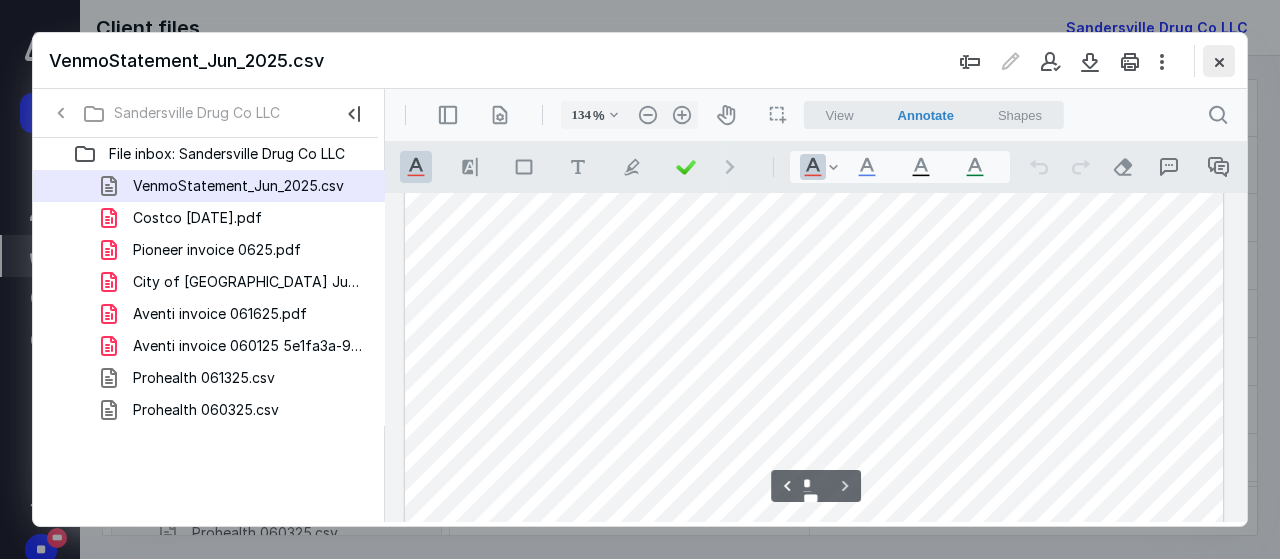 click at bounding box center [1219, 61] 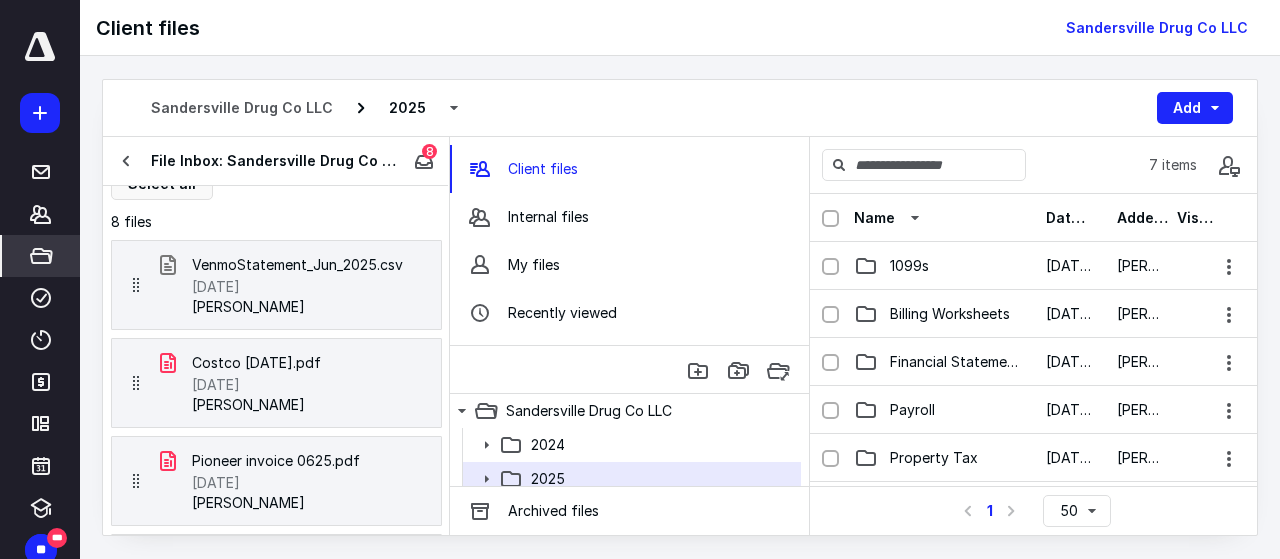 scroll, scrollTop: 20, scrollLeft: 0, axis: vertical 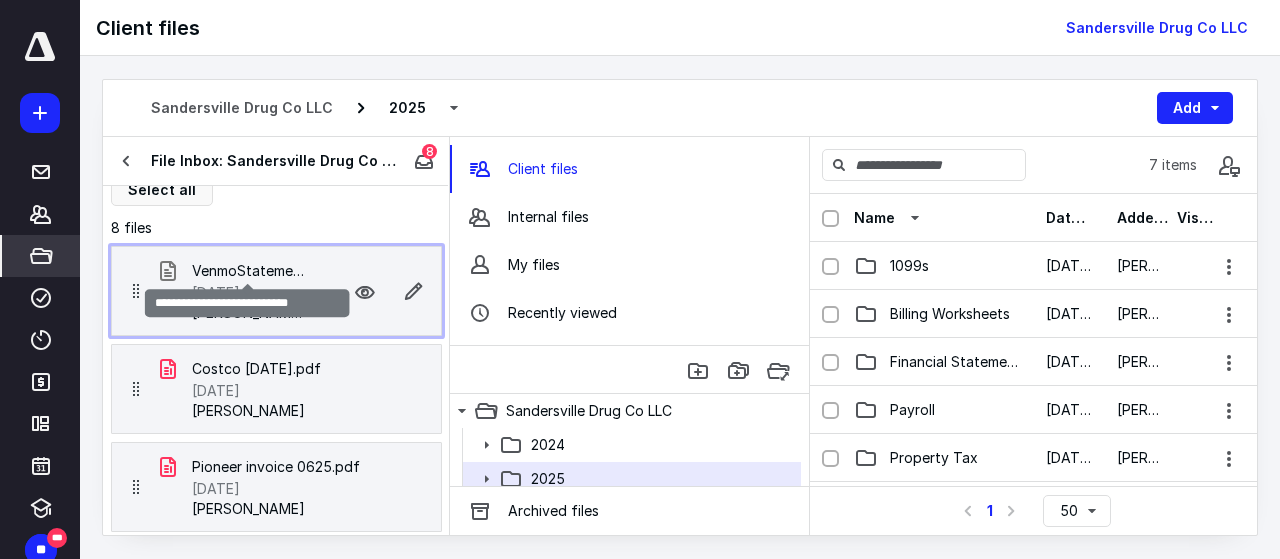 click on "VenmoStatement_Jun_2025.csv" at bounding box center (248, 271) 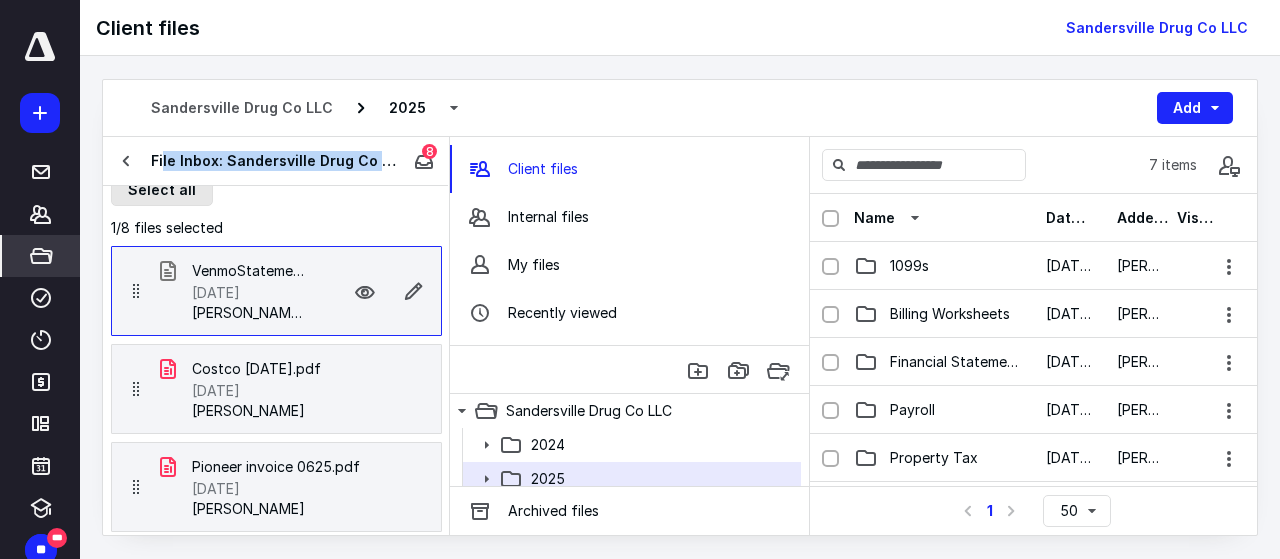 drag, startPoint x: 162, startPoint y: 179, endPoint x: 168, endPoint y: 191, distance: 13.416408 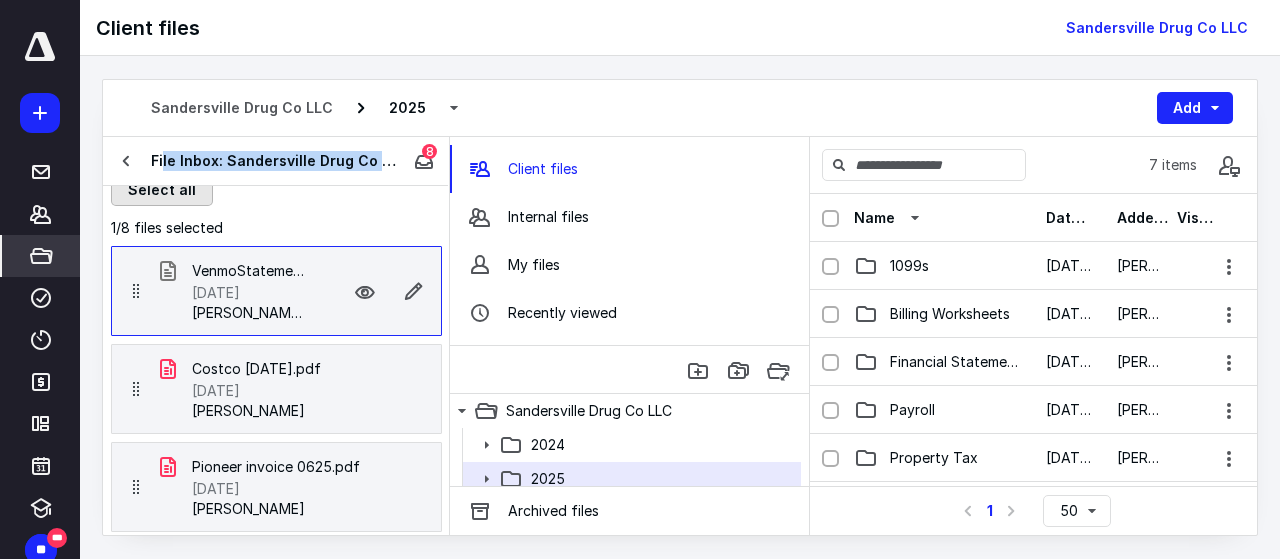 click on "Select all" at bounding box center [162, 190] 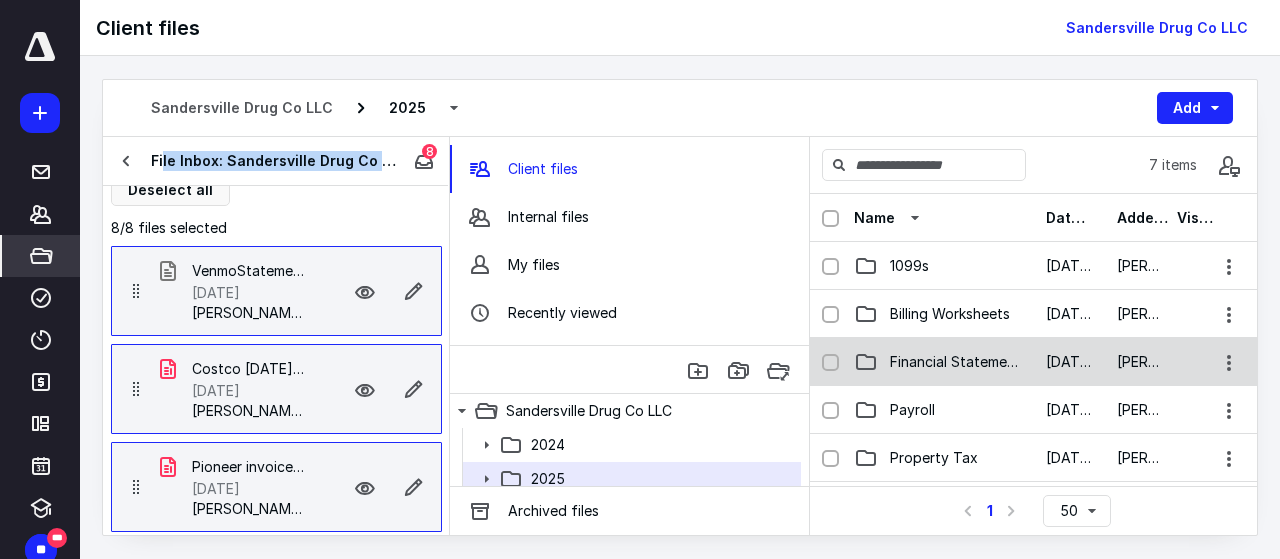 click on "Financial Statements [DATE] [PERSON_NAME]" at bounding box center (1033, 362) 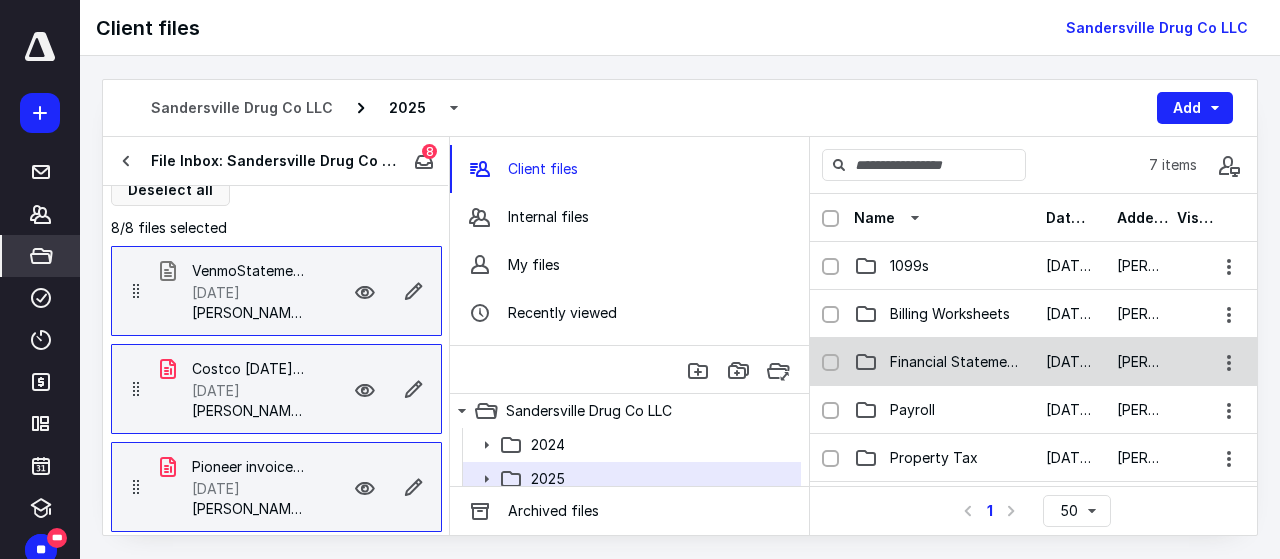 click on "Financial Statements [DATE] [PERSON_NAME]" at bounding box center (1033, 362) 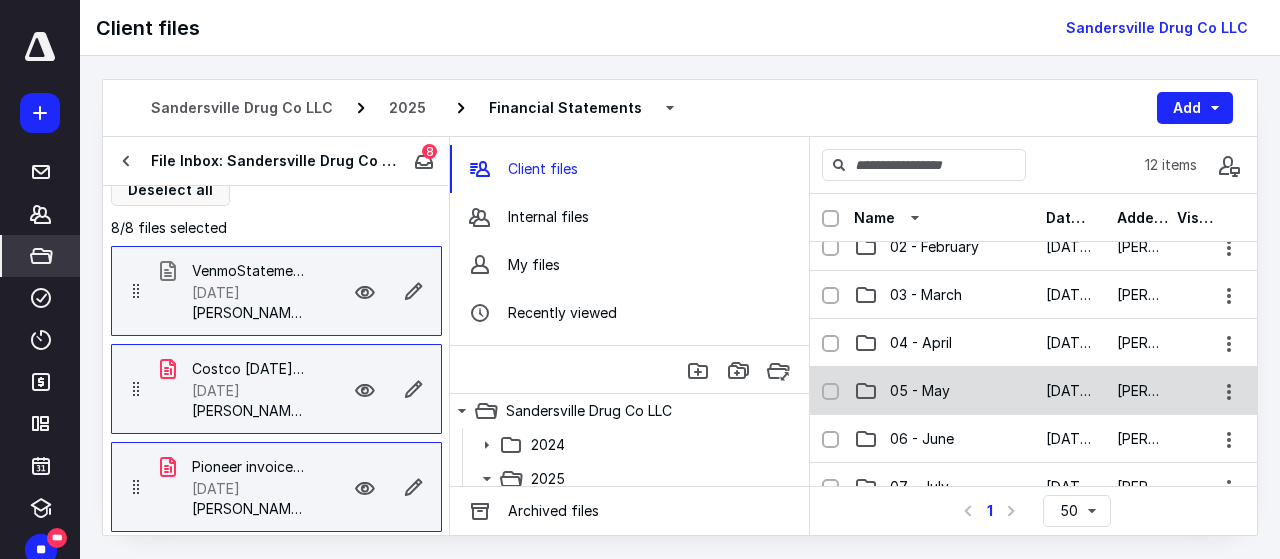 scroll, scrollTop: 69, scrollLeft: 0, axis: vertical 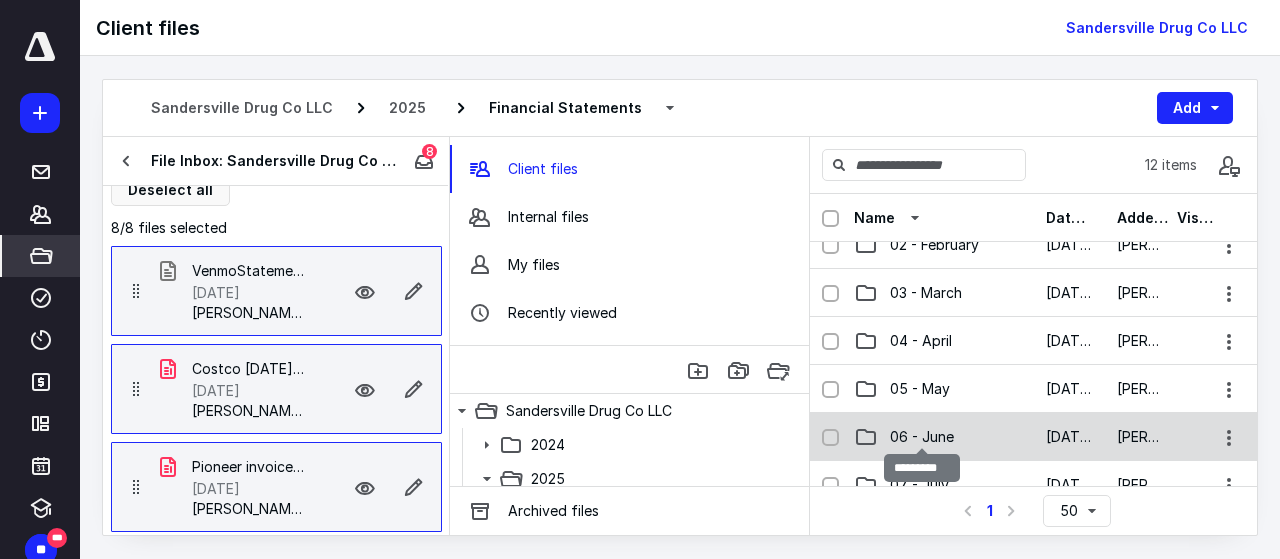 click on "06 - June" at bounding box center [922, 437] 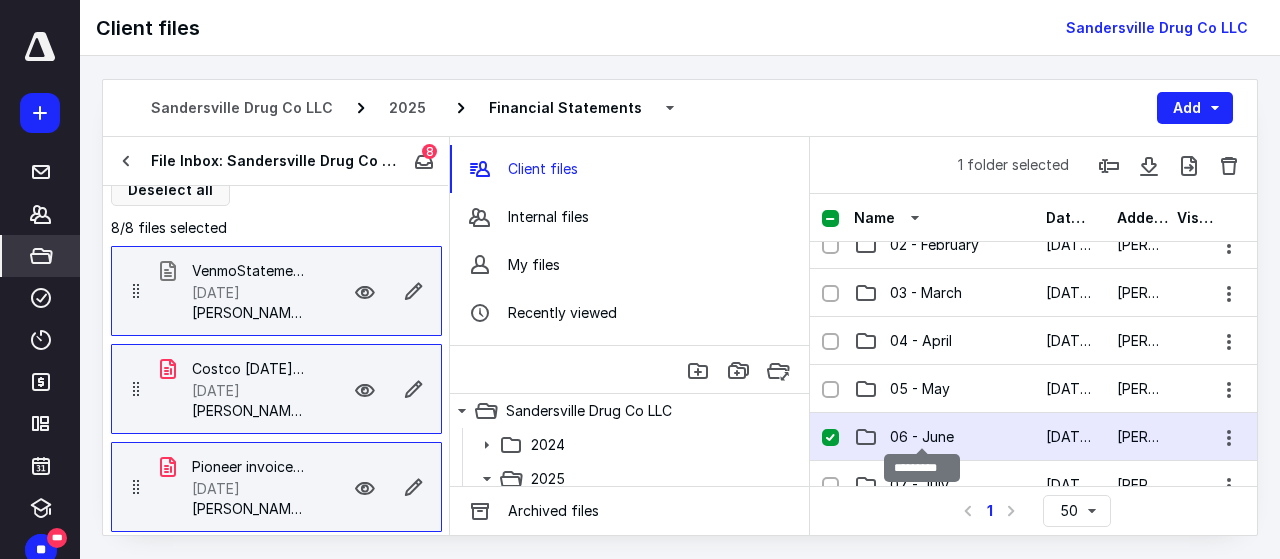 click on "06 - June" at bounding box center (922, 437) 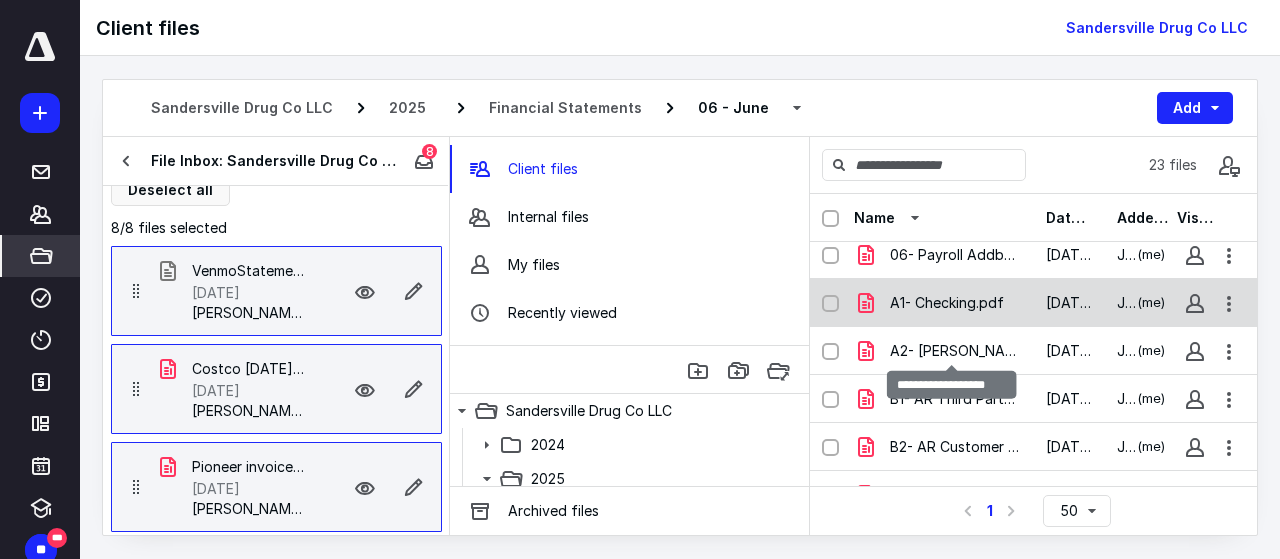 scroll, scrollTop: 0, scrollLeft: 0, axis: both 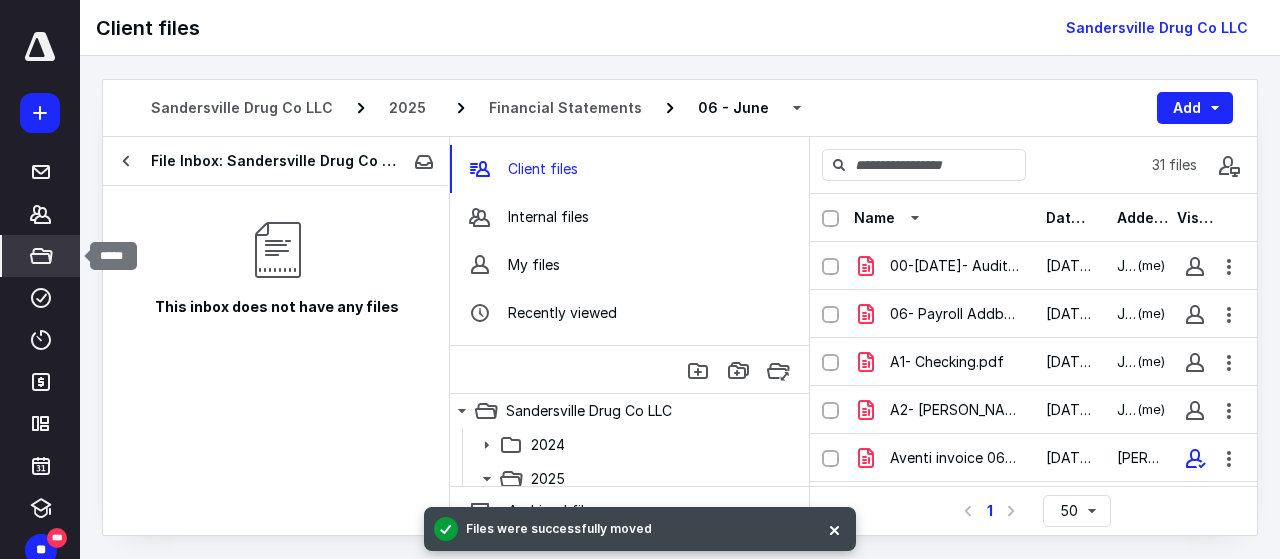click on "*****" at bounding box center [41, 256] 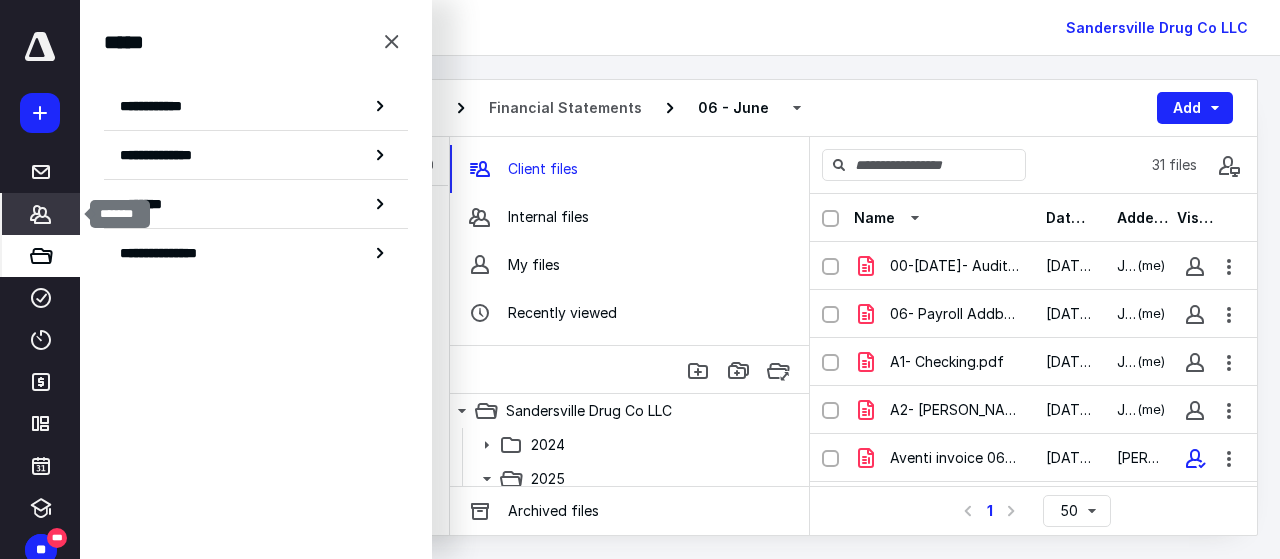 click 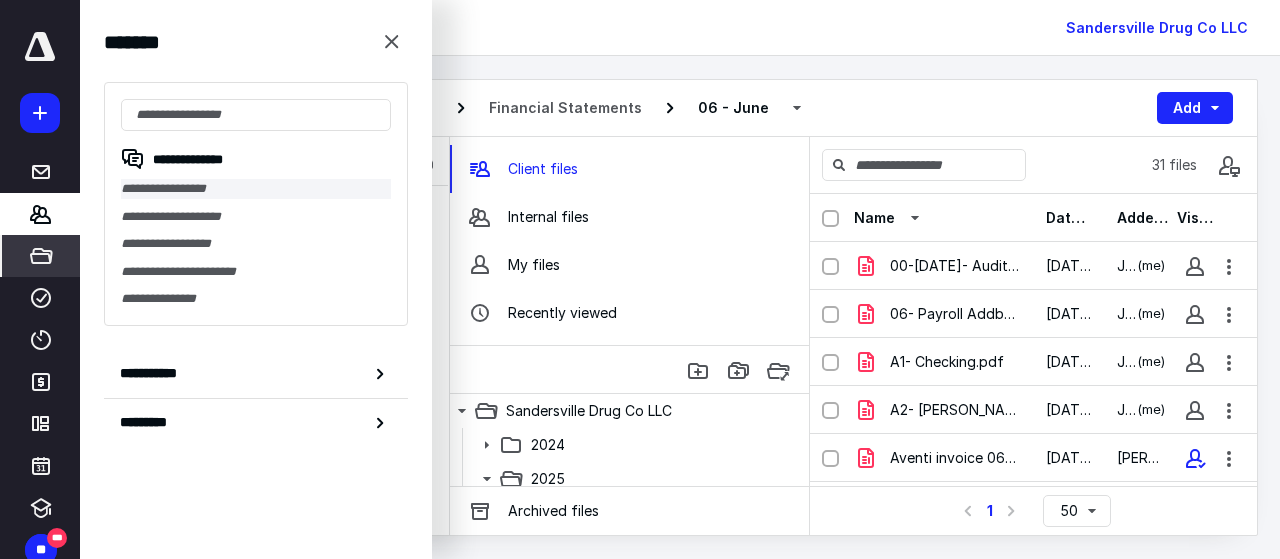 click on "**********" at bounding box center [256, 189] 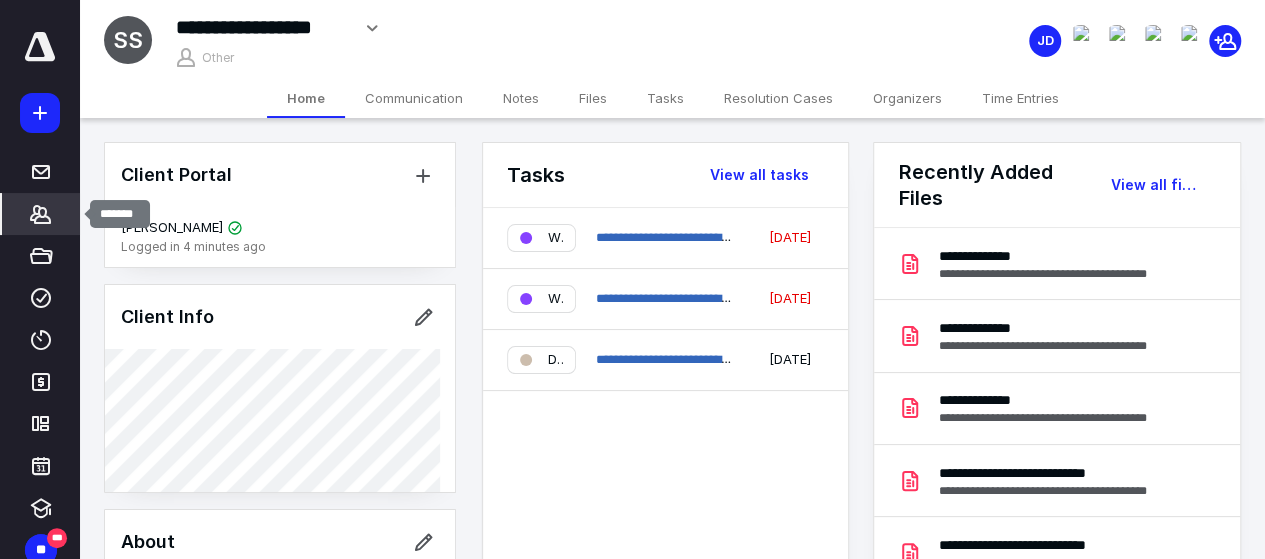 click on "*******" at bounding box center [41, 214] 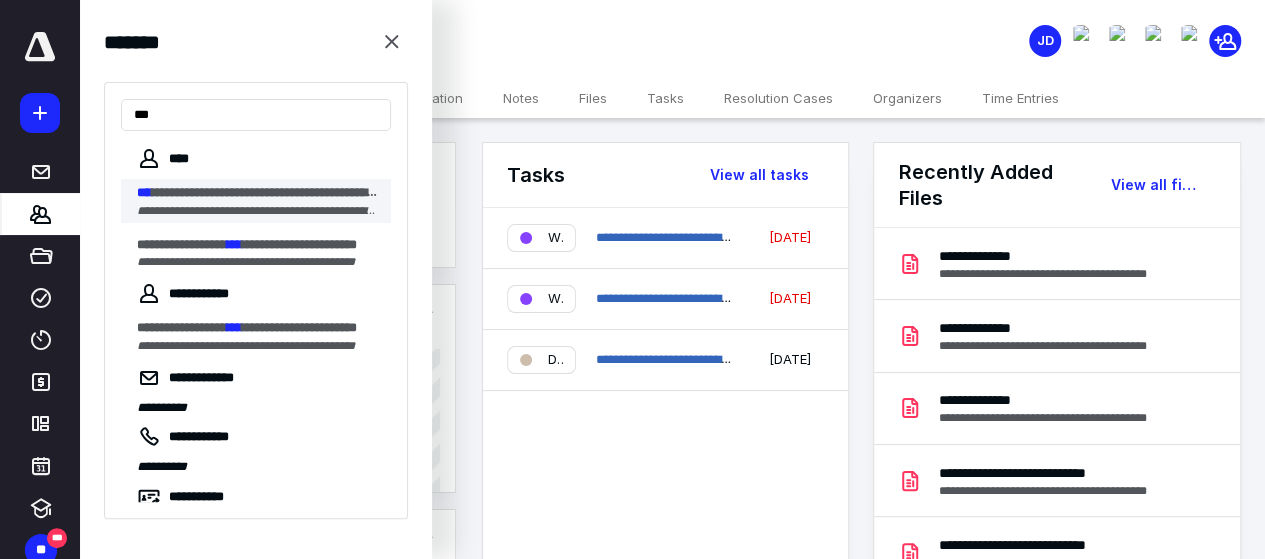 type on "***" 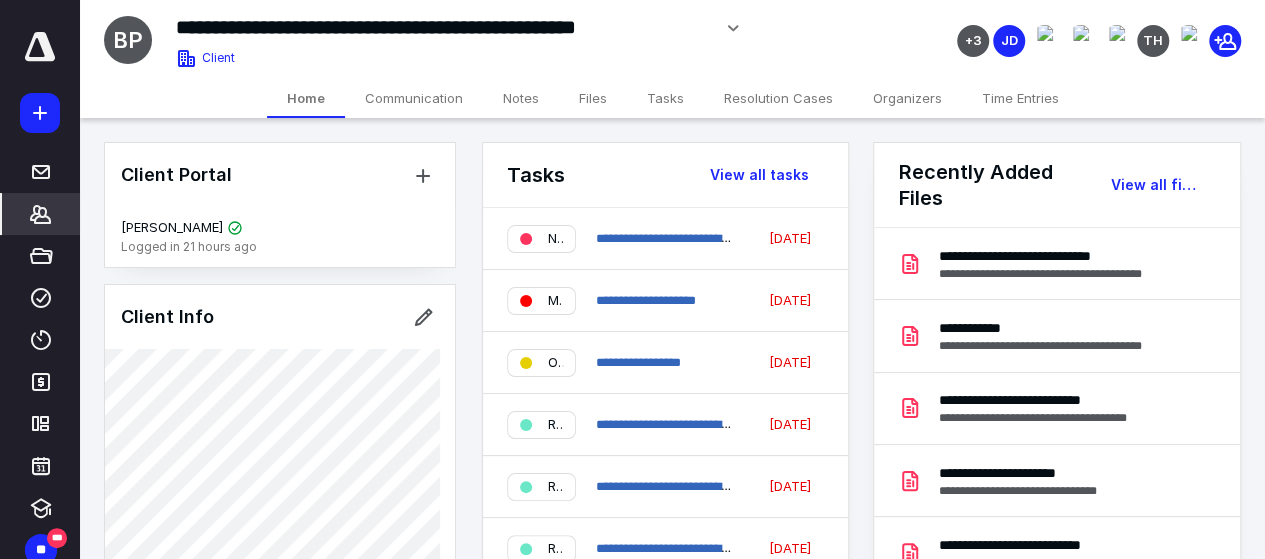 click on "Files" at bounding box center [593, 98] 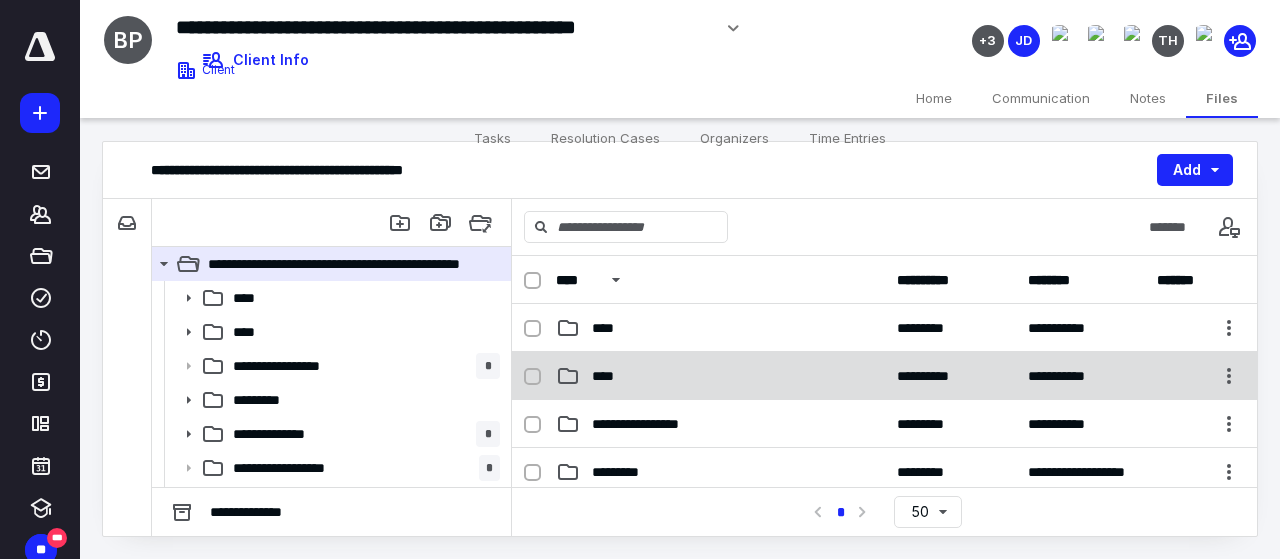 click on "****" at bounding box center (720, 376) 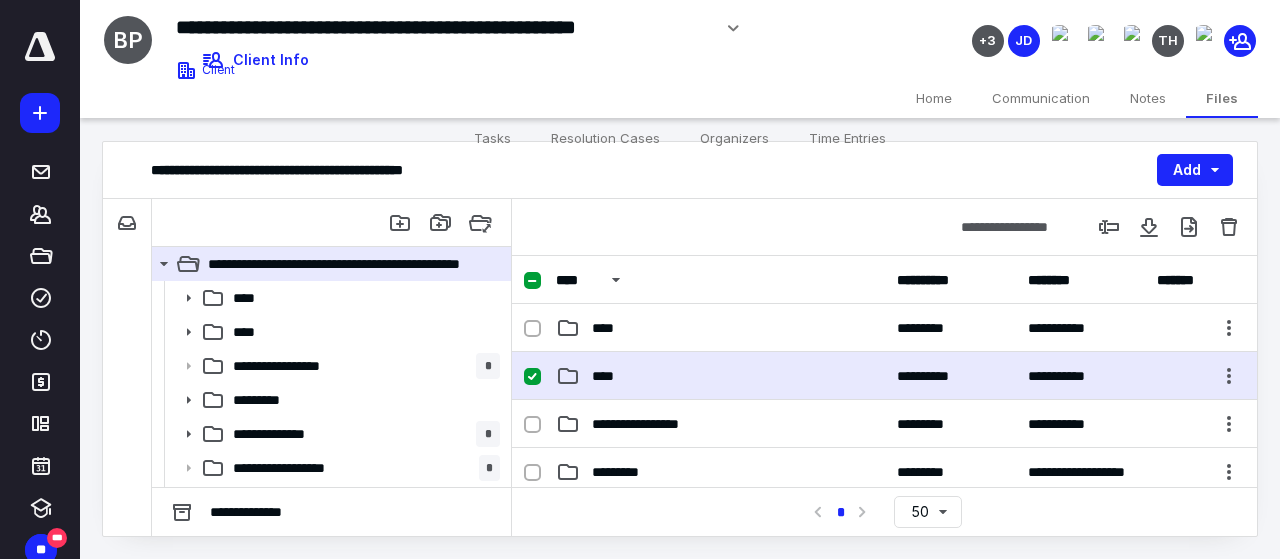 click on "****" at bounding box center (720, 376) 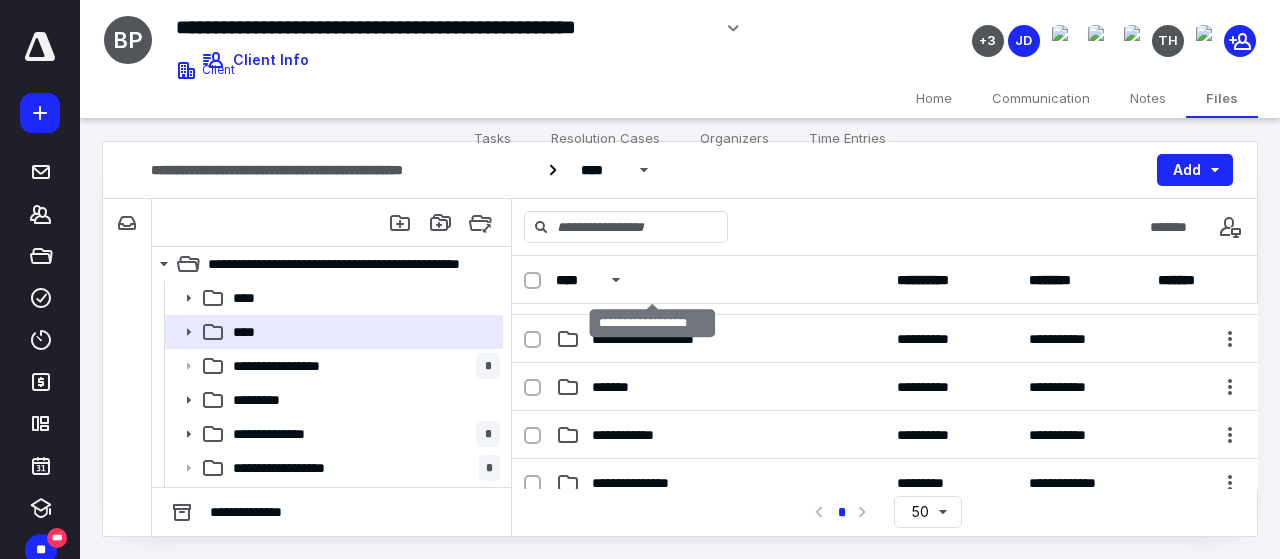 scroll, scrollTop: 92, scrollLeft: 0, axis: vertical 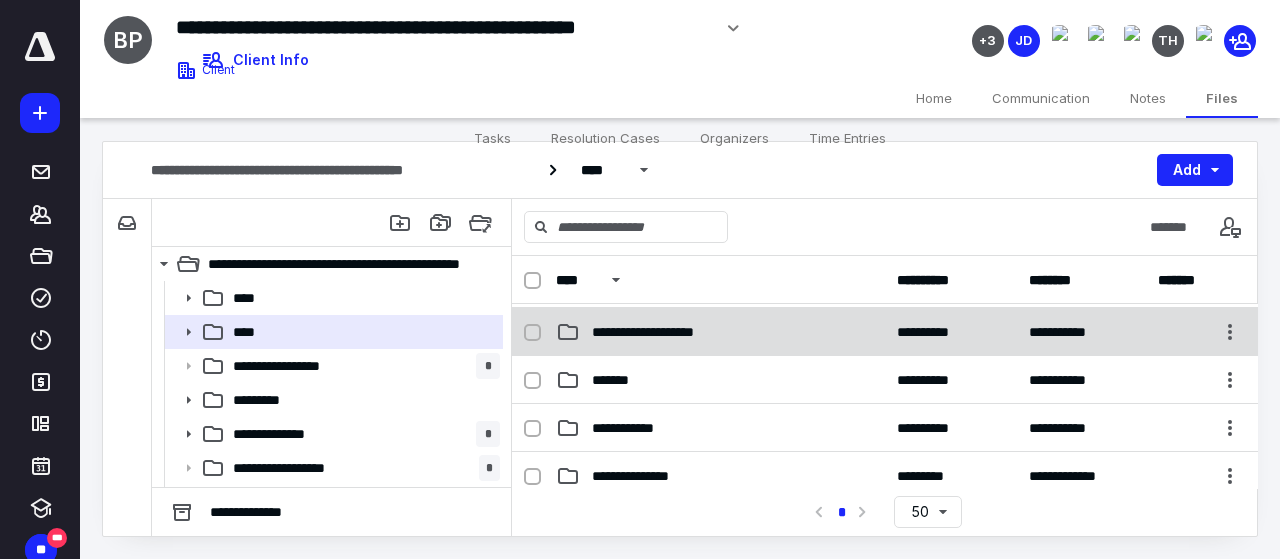 click on "**********" at bounding box center [660, 332] 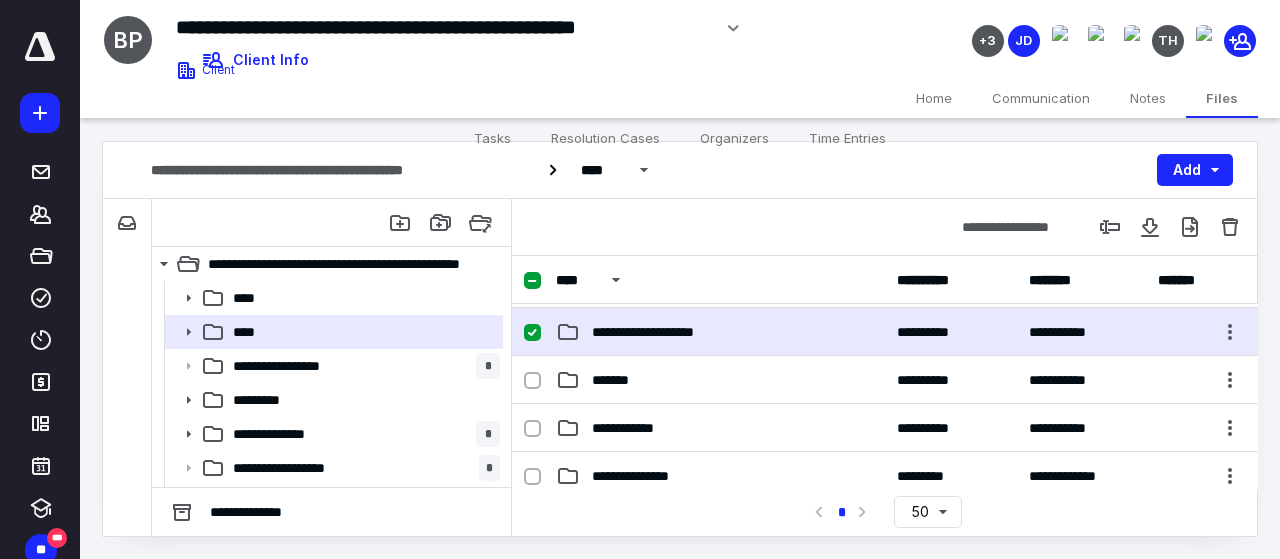 click on "**********" at bounding box center (660, 332) 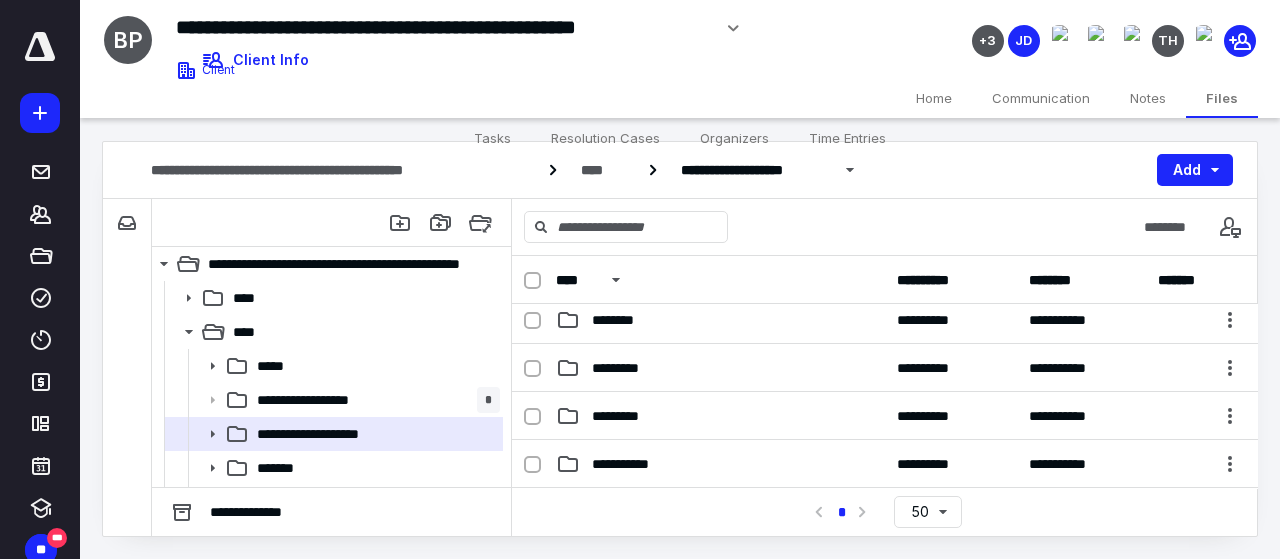 scroll, scrollTop: 202, scrollLeft: 0, axis: vertical 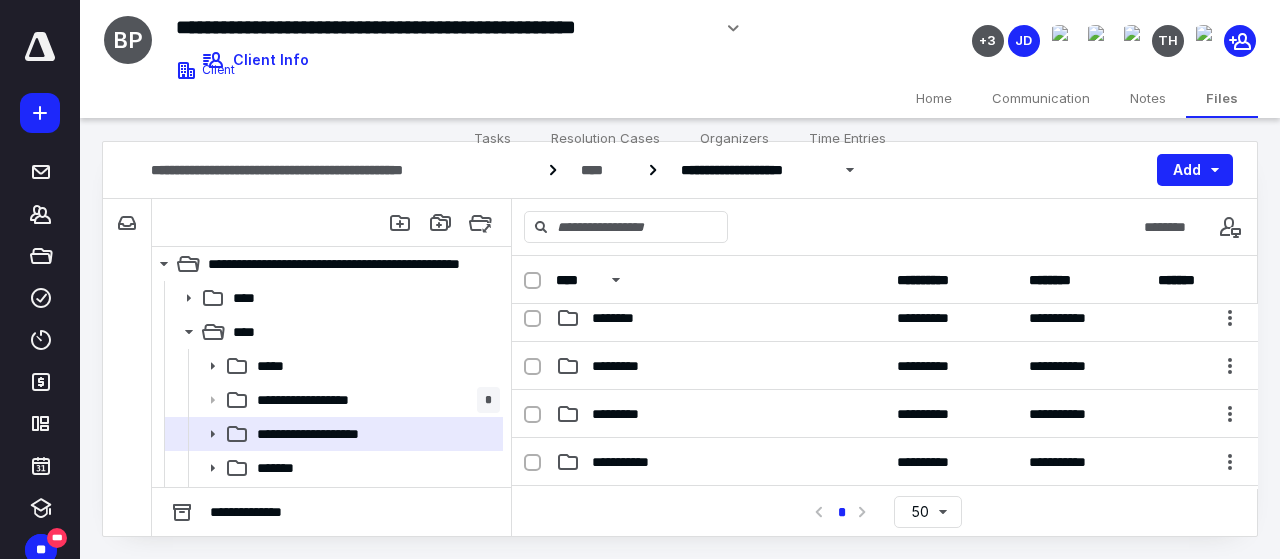 click on "*********" at bounding box center [720, 366] 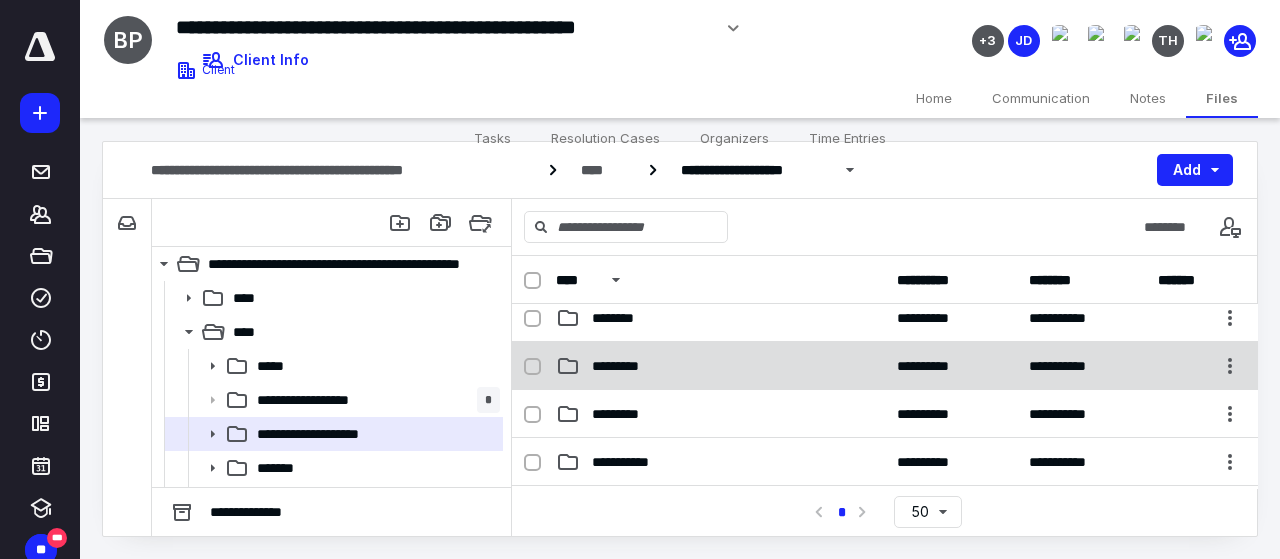 checkbox on "true" 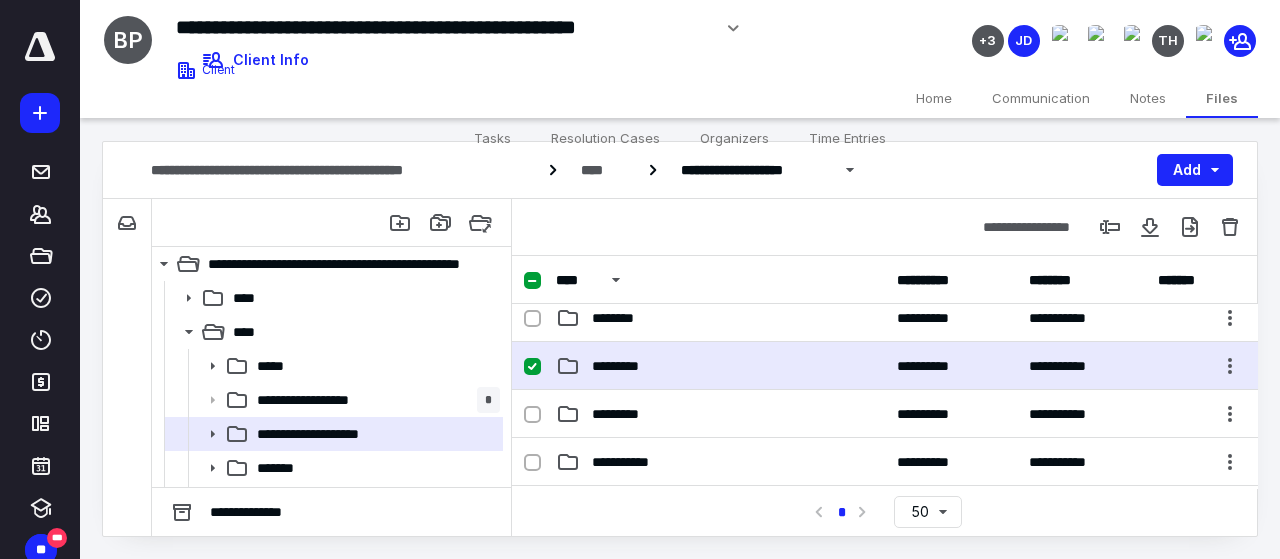 click on "*********" at bounding box center [720, 366] 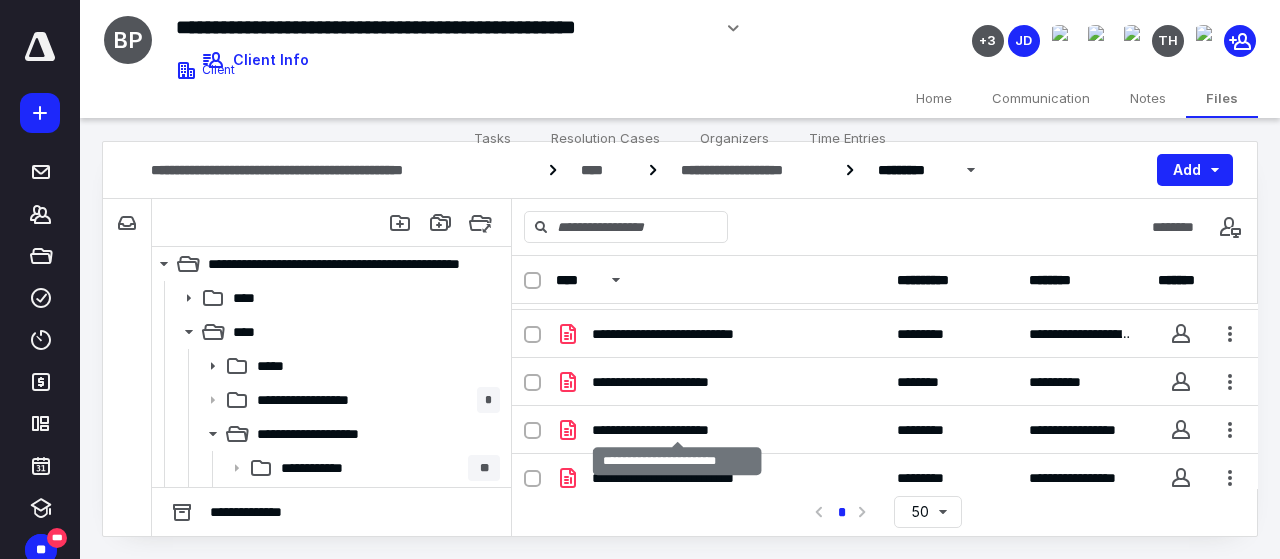 scroll, scrollTop: 662, scrollLeft: 0, axis: vertical 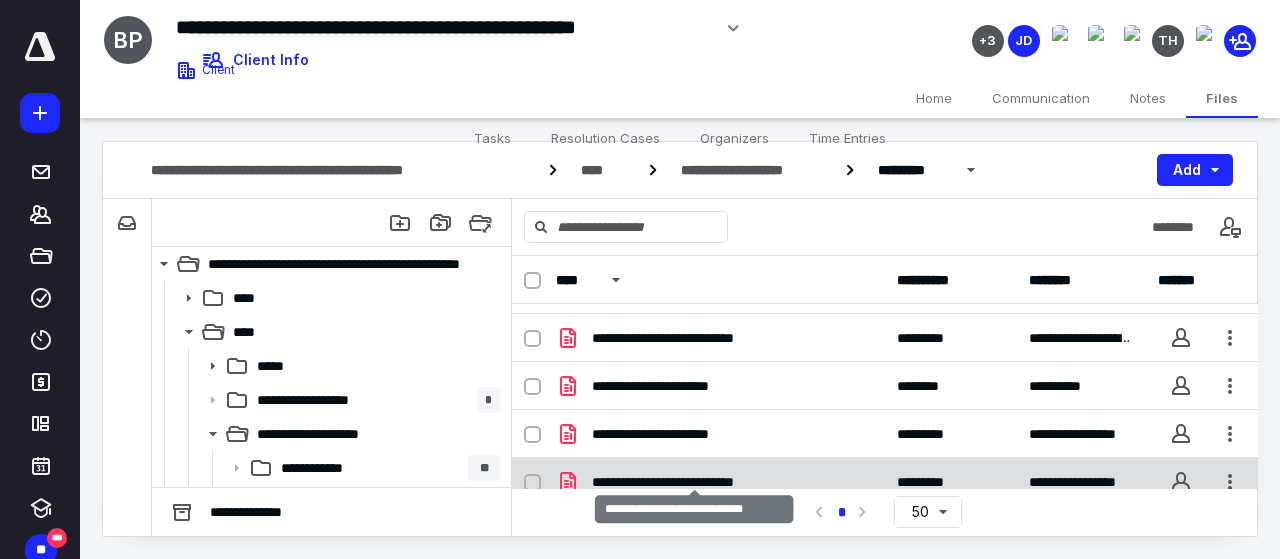 click on "**********" at bounding box center (695, 482) 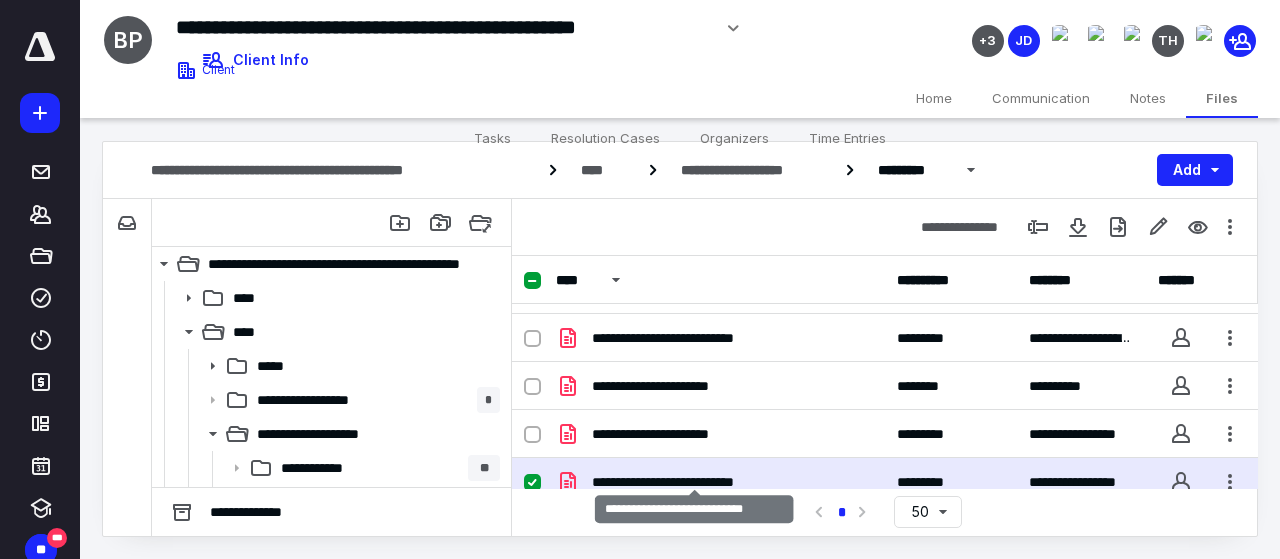 click on "**********" at bounding box center (695, 482) 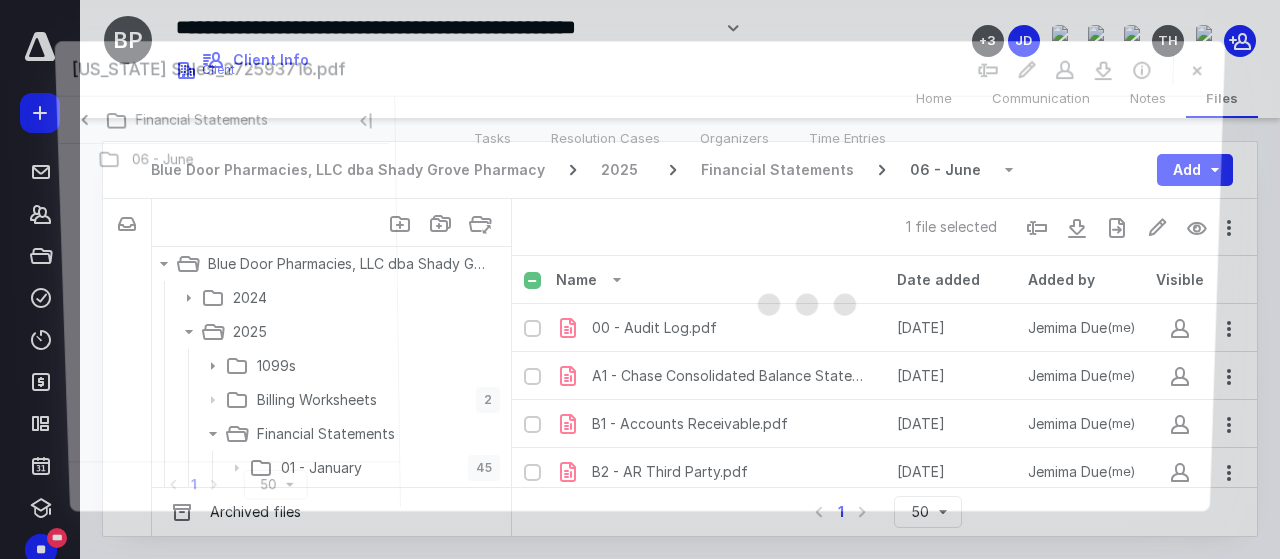 scroll, scrollTop: 662, scrollLeft: 0, axis: vertical 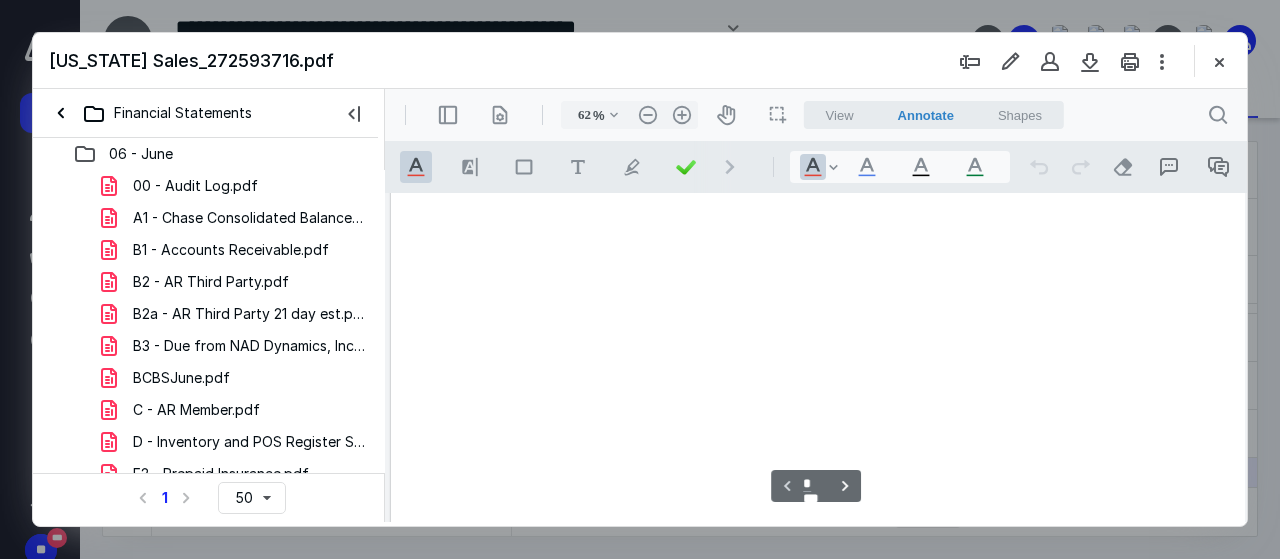 type on "54" 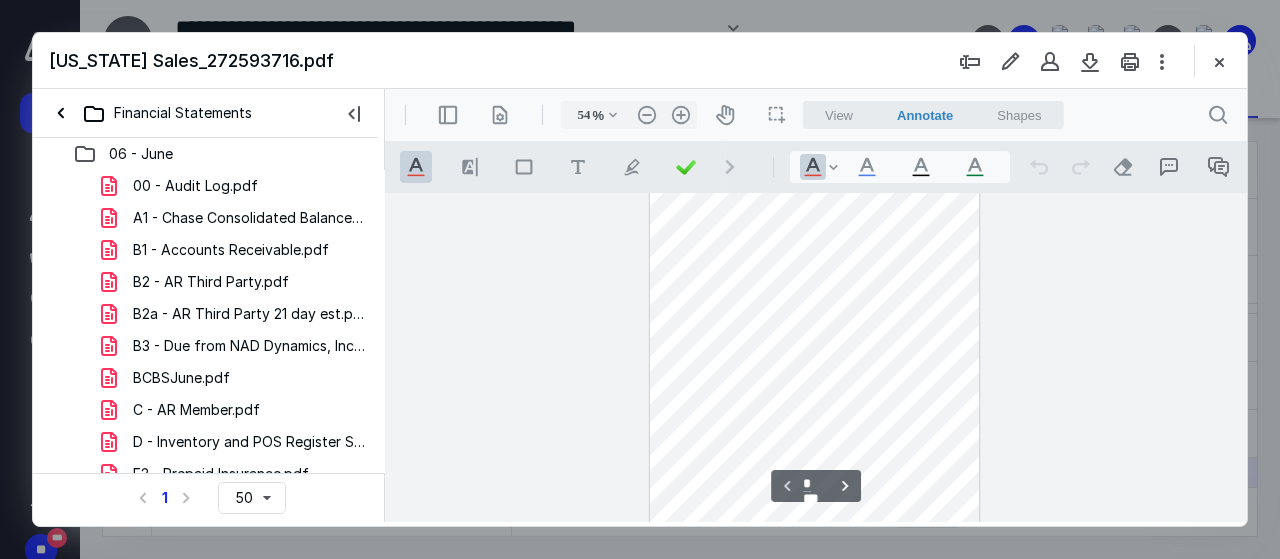 scroll, scrollTop: 0, scrollLeft: 0, axis: both 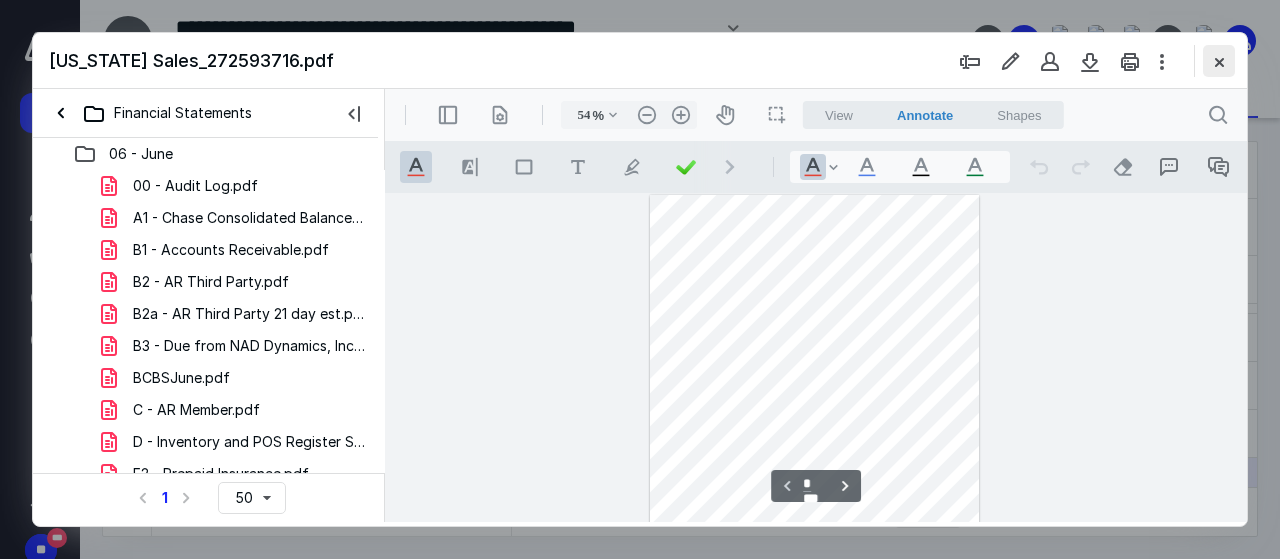 click at bounding box center (1219, 61) 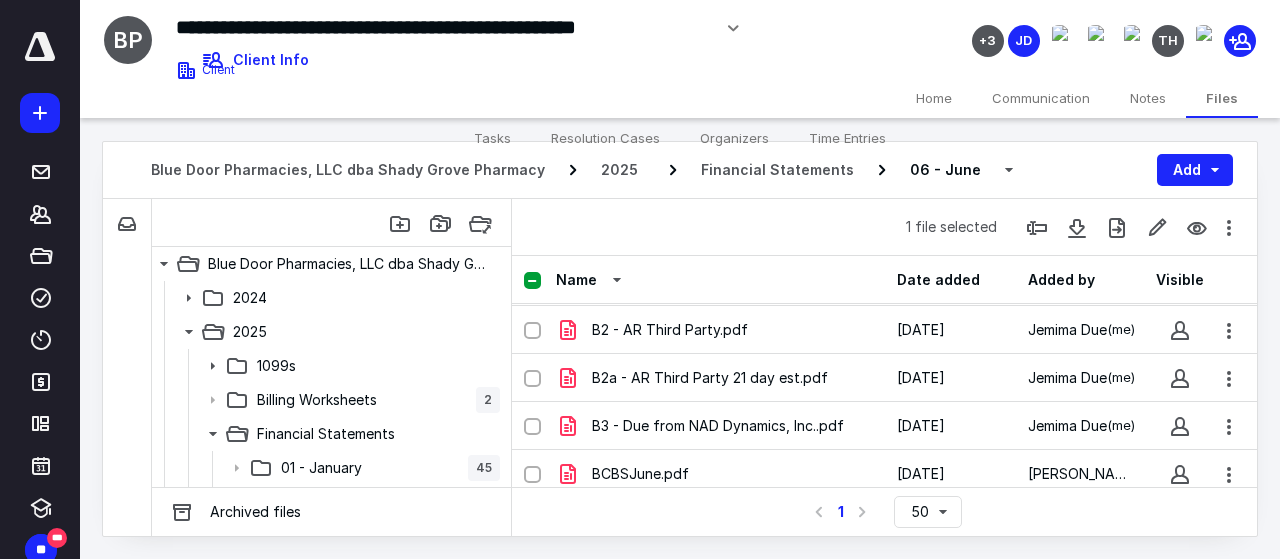 scroll, scrollTop: 146, scrollLeft: 0, axis: vertical 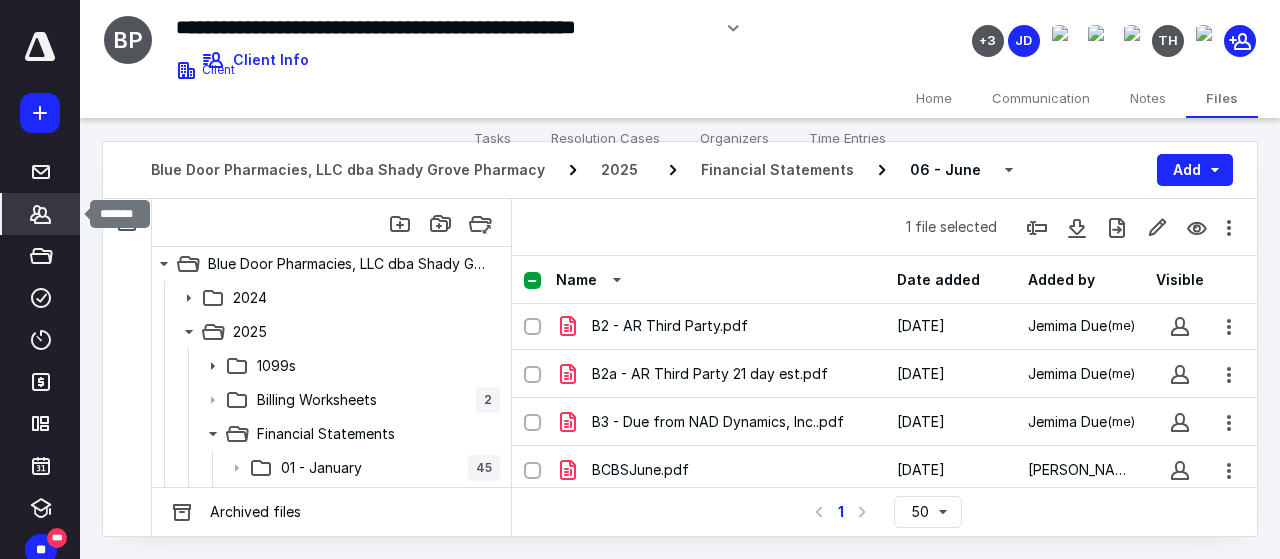 click 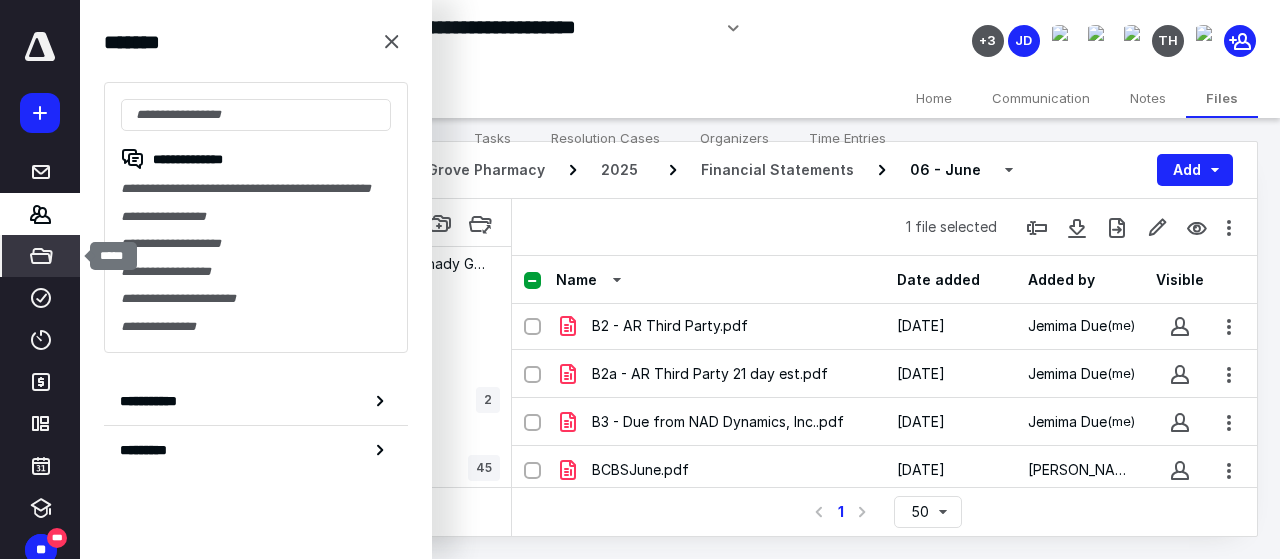 click 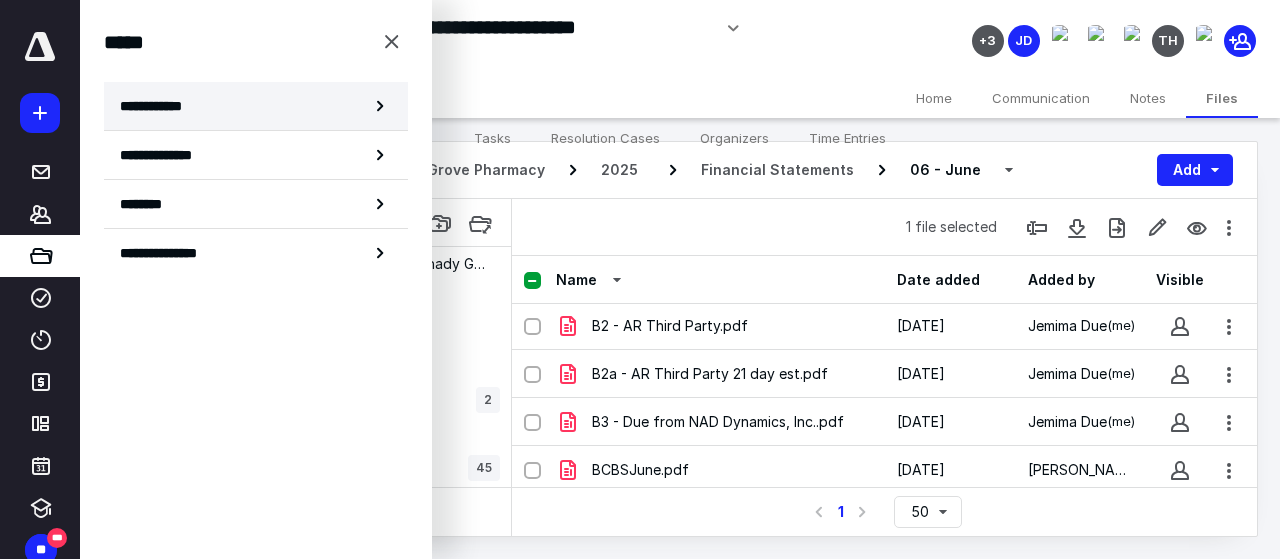 click on "**********" at bounding box center [256, 106] 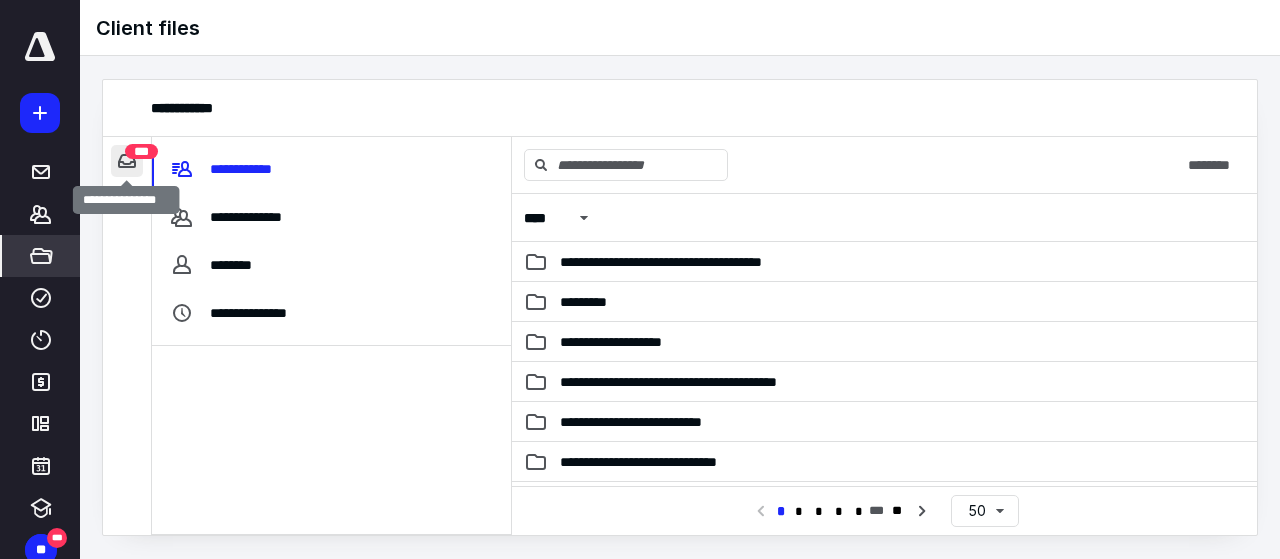 click at bounding box center [127, 161] 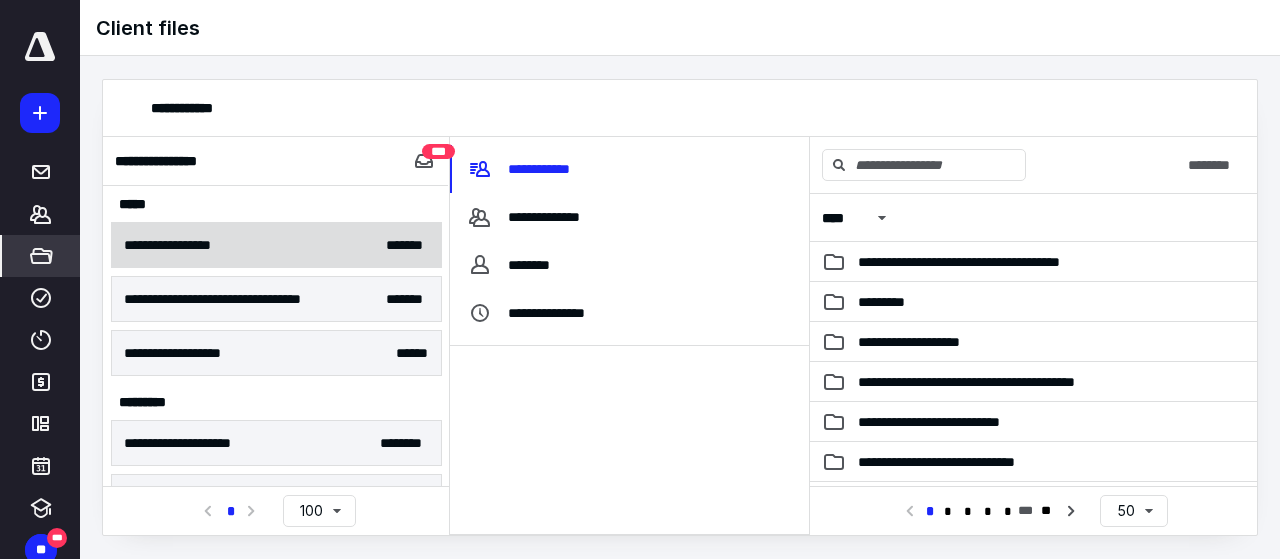 click on "**********" at bounding box center [276, 245] 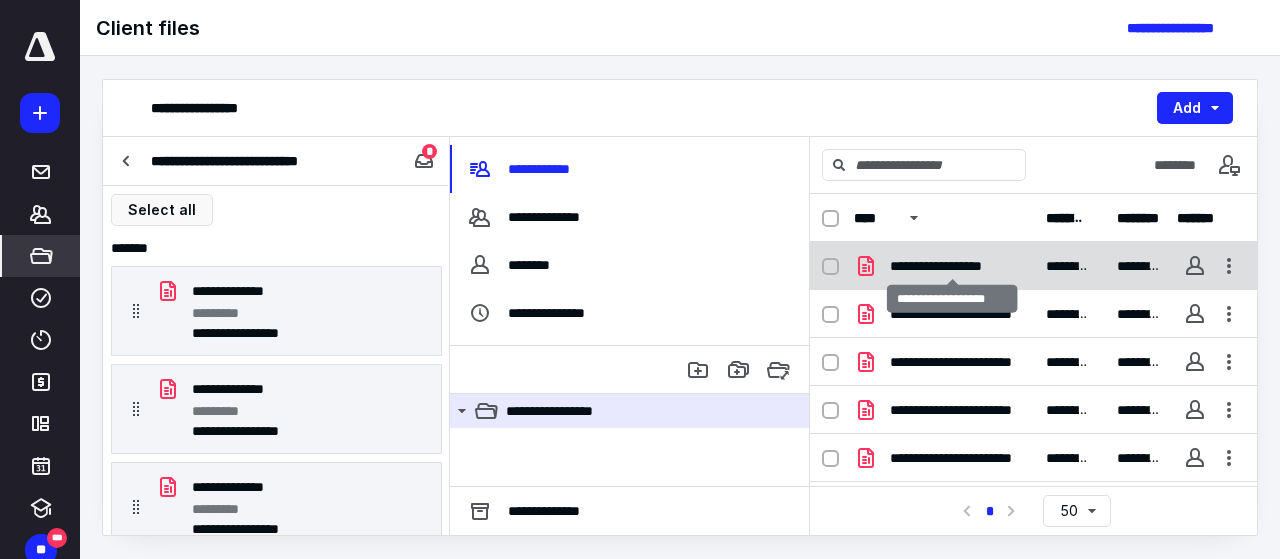 click on "**********" at bounding box center (952, 266) 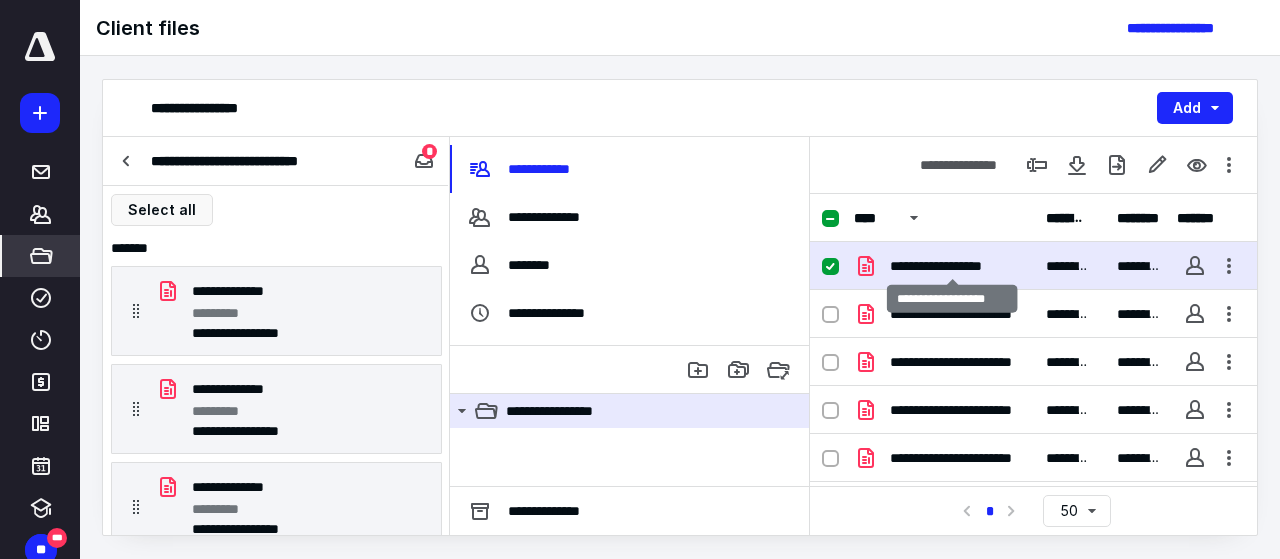 click on "**********" at bounding box center (952, 266) 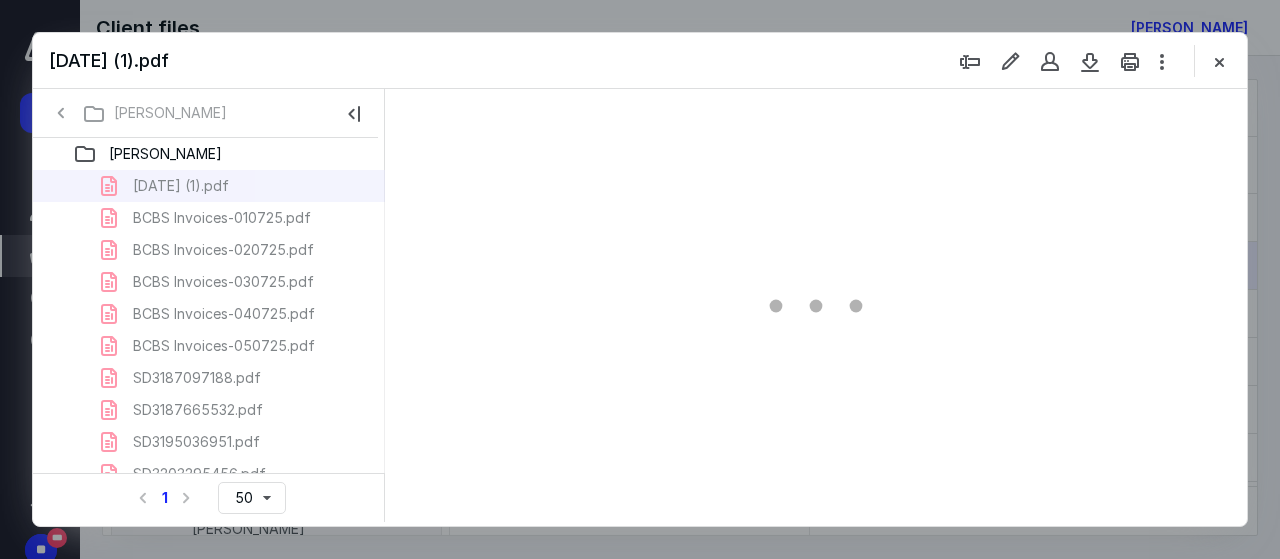 scroll, scrollTop: 0, scrollLeft: 0, axis: both 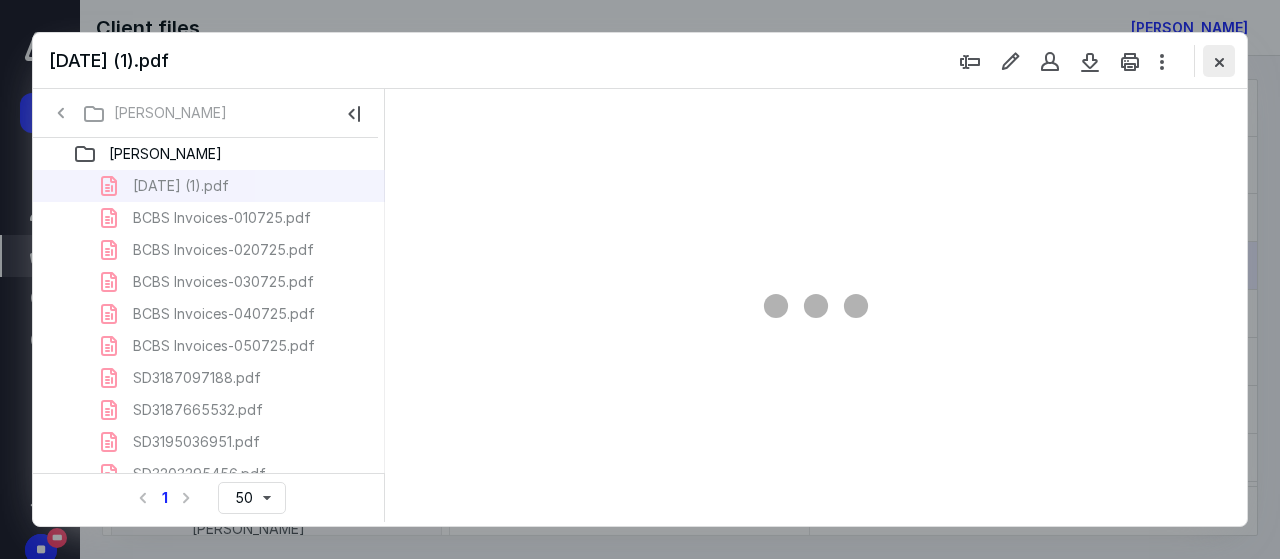 click at bounding box center (1219, 61) 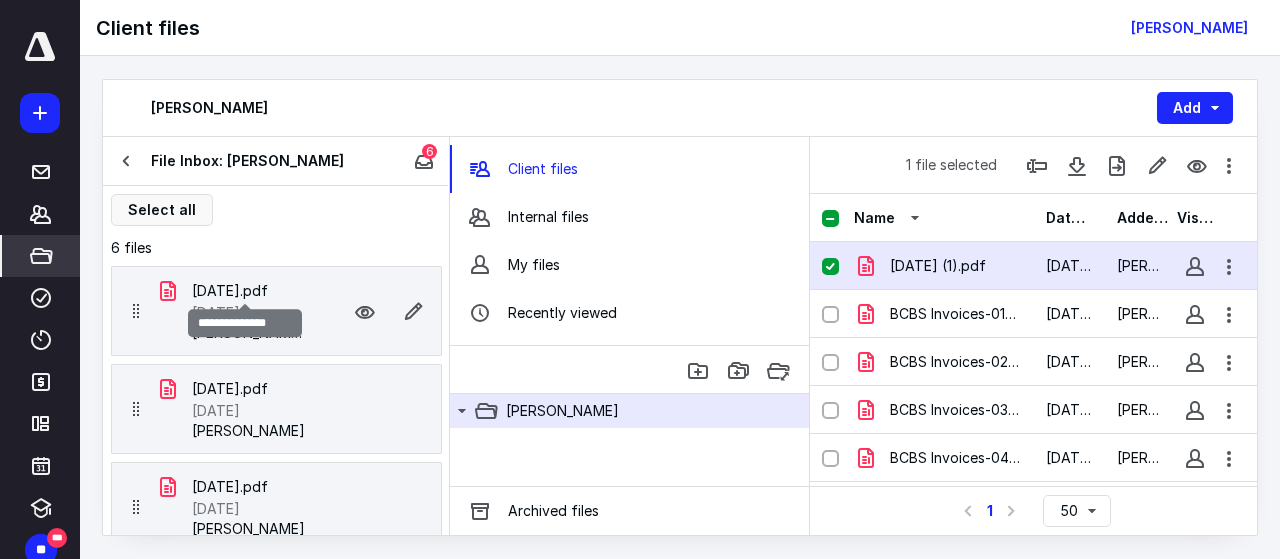 click on "[DATE].pdf" at bounding box center [230, 291] 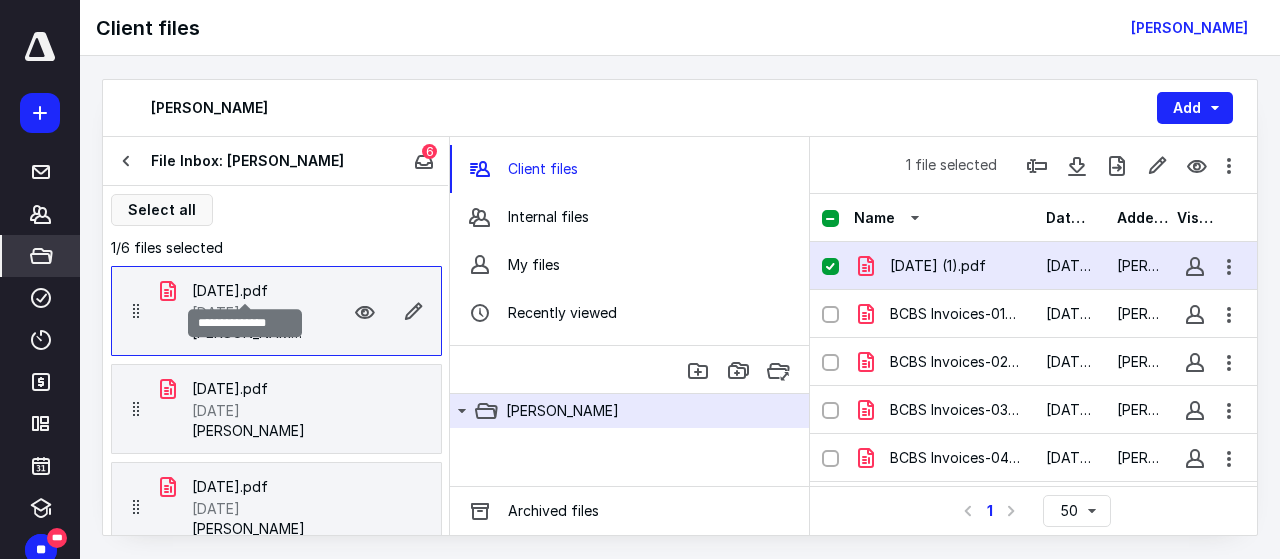 click on "[DATE].pdf" at bounding box center [230, 291] 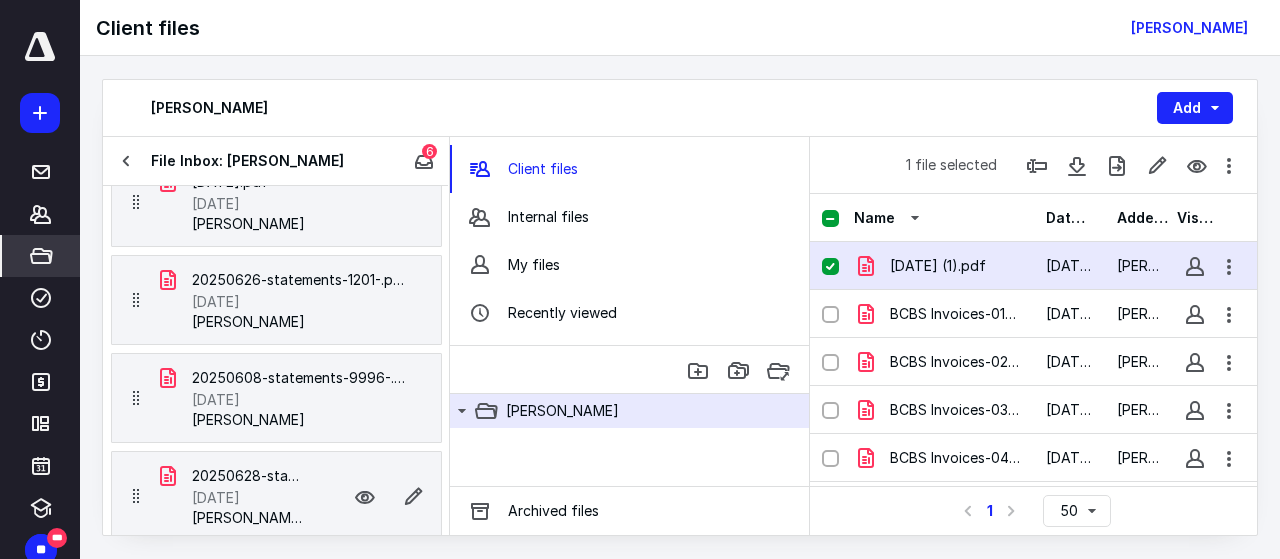 scroll, scrollTop: 0, scrollLeft: 0, axis: both 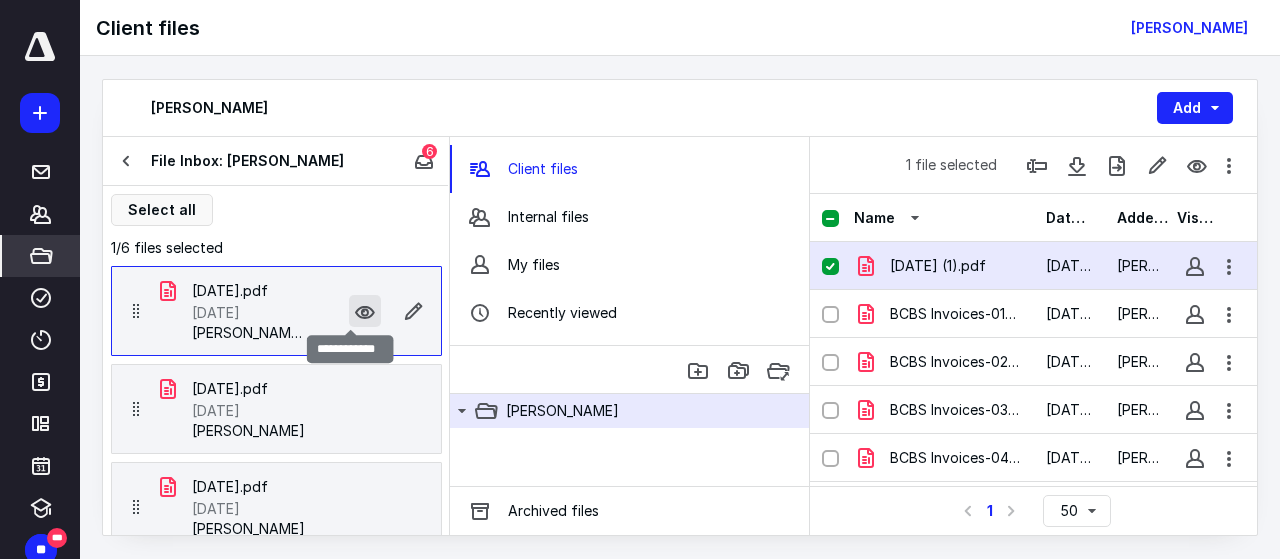 click at bounding box center [365, 311] 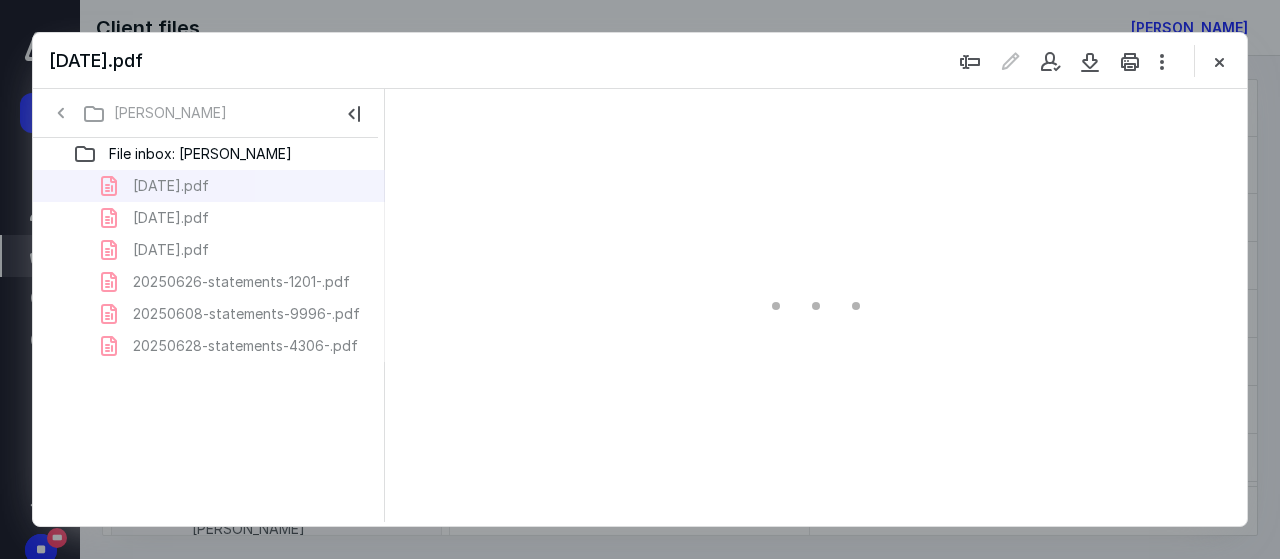 scroll, scrollTop: 0, scrollLeft: 0, axis: both 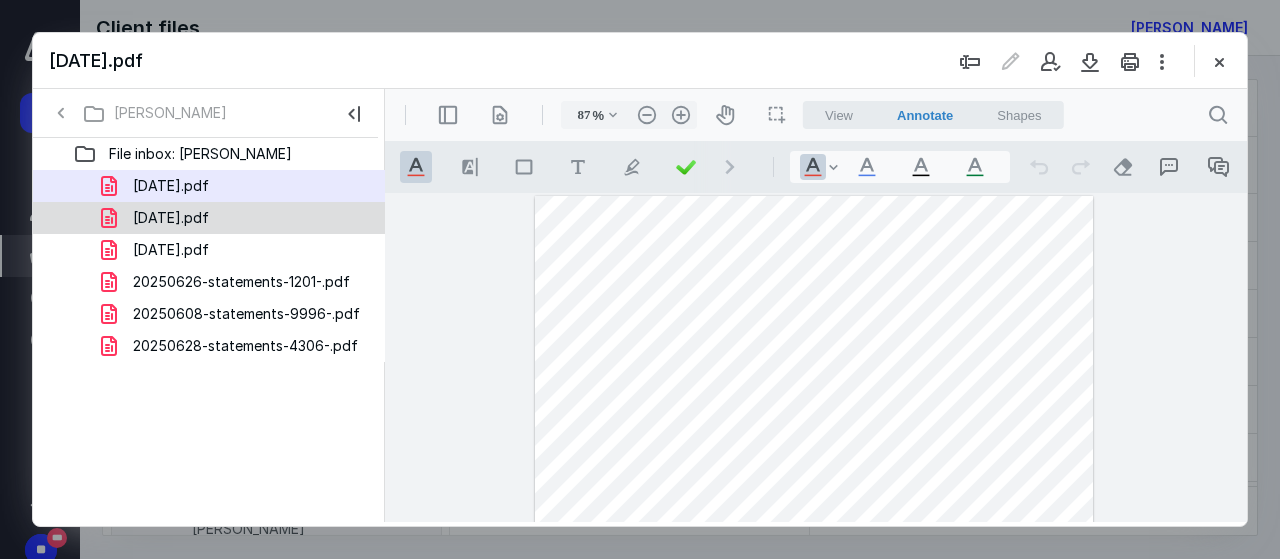 click on "[DATE].pdf" at bounding box center (209, 218) 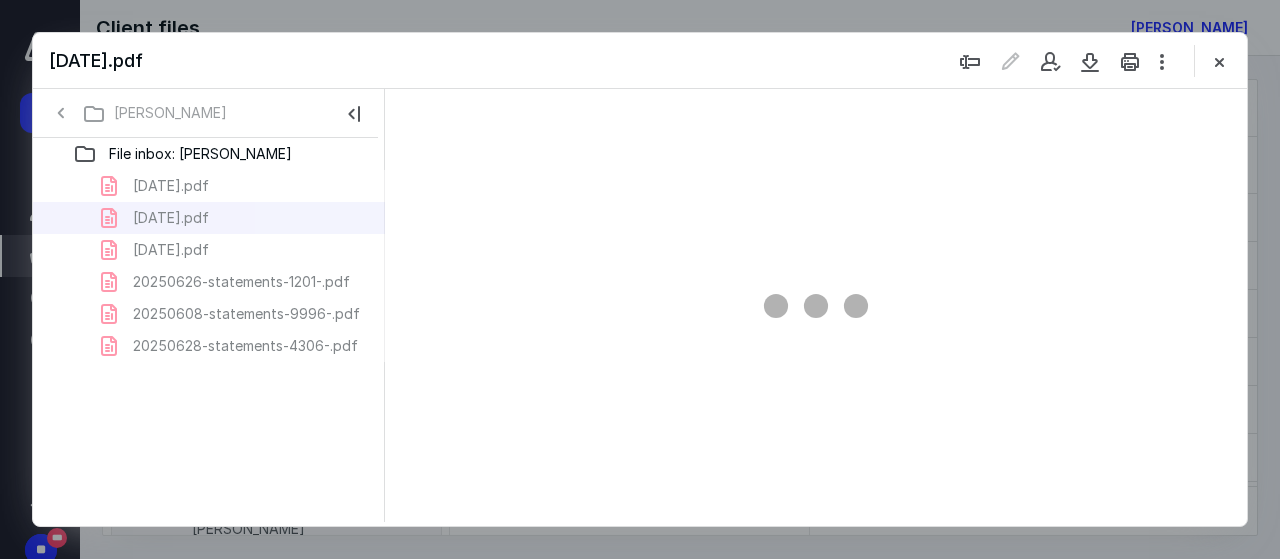 click on "[DATE].pdf [DATE].pdf [DATE].pdf 20250626-statements-1201-.pdf 20250608-statements-9996-.pdf 20250628-statements-4306-.pdf" at bounding box center [209, 266] 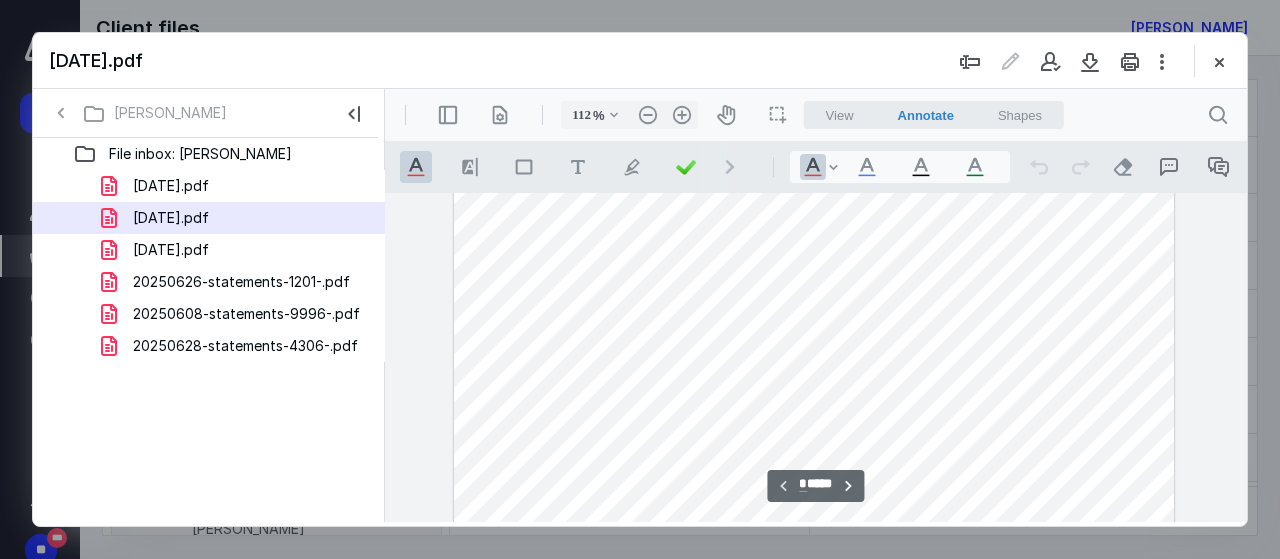 scroll, scrollTop: 0, scrollLeft: 0, axis: both 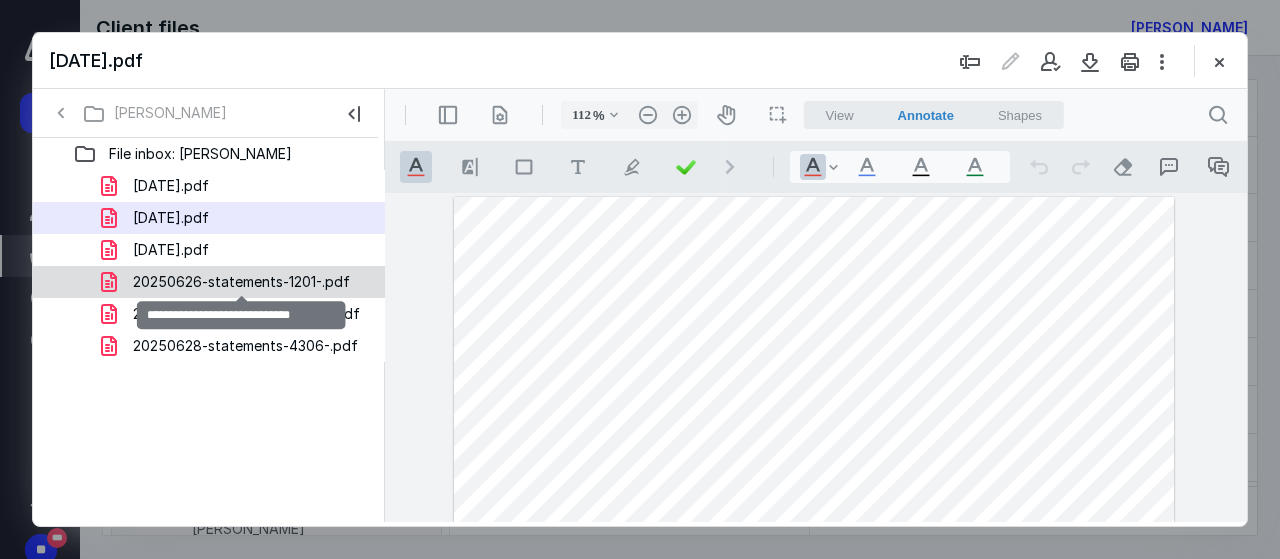 click on "20250626-statements-1201-.pdf" at bounding box center (241, 282) 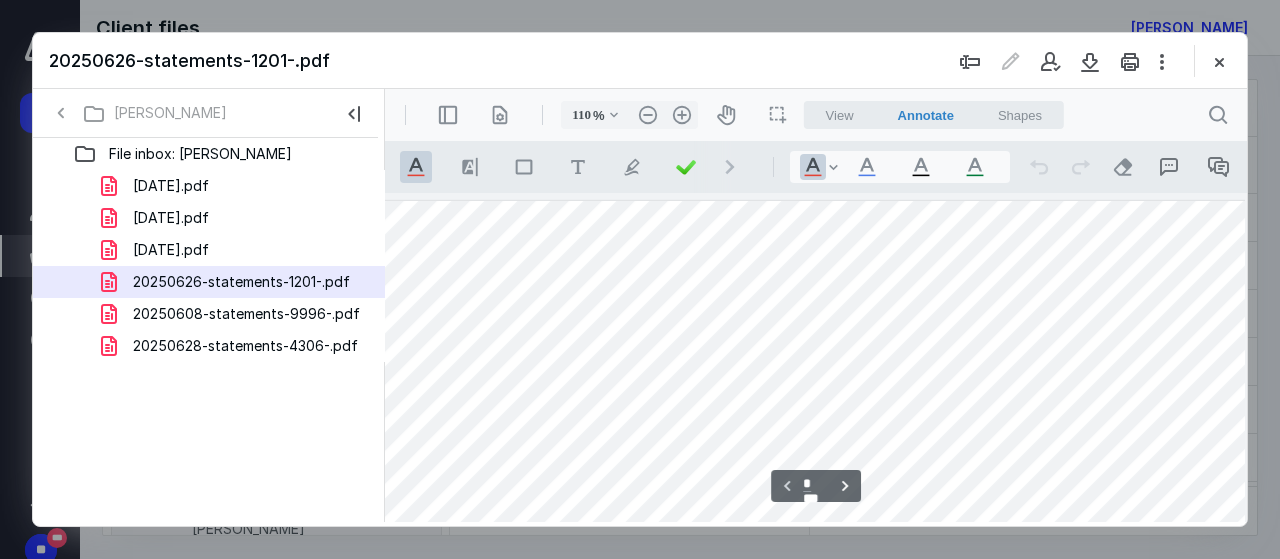 scroll, scrollTop: 0, scrollLeft: 0, axis: both 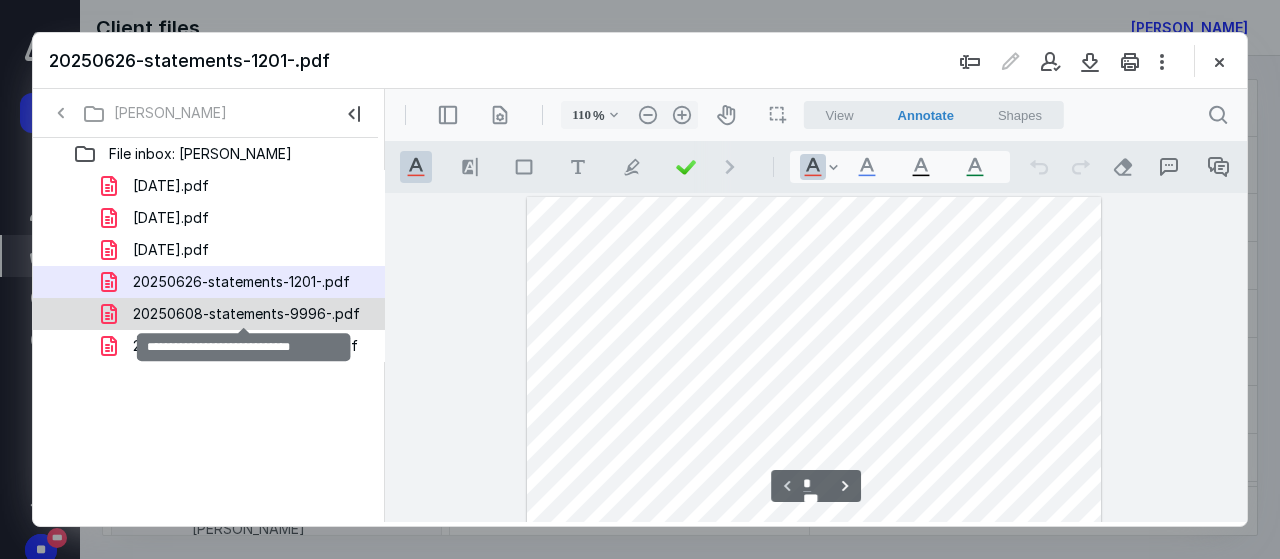 click on "20250608-statements-9996-.pdf" at bounding box center (246, 314) 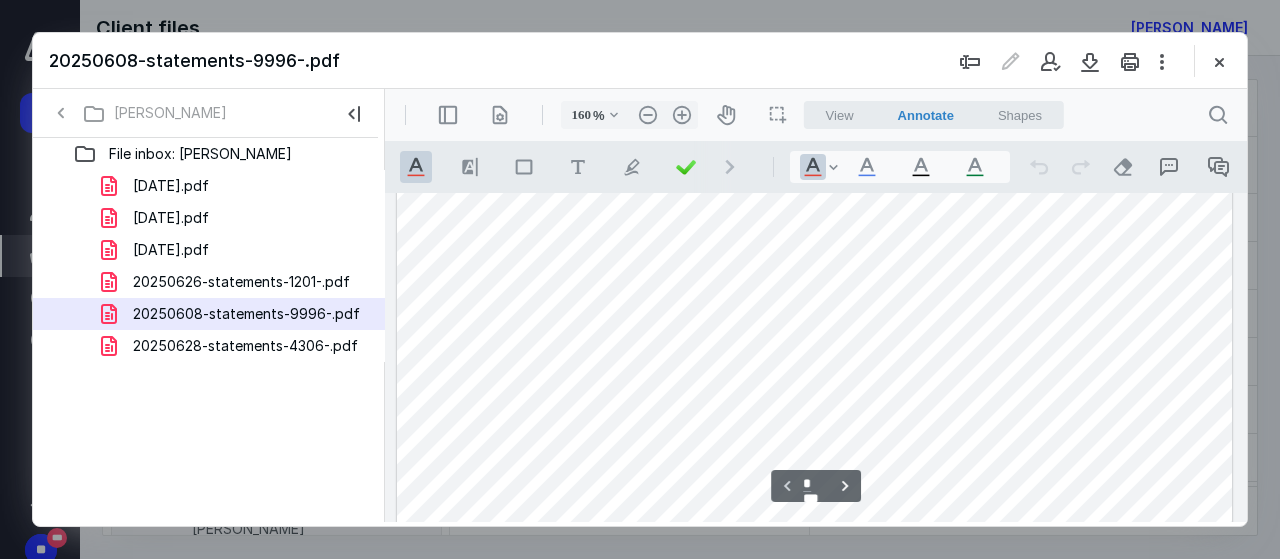 scroll, scrollTop: 394, scrollLeft: 0, axis: vertical 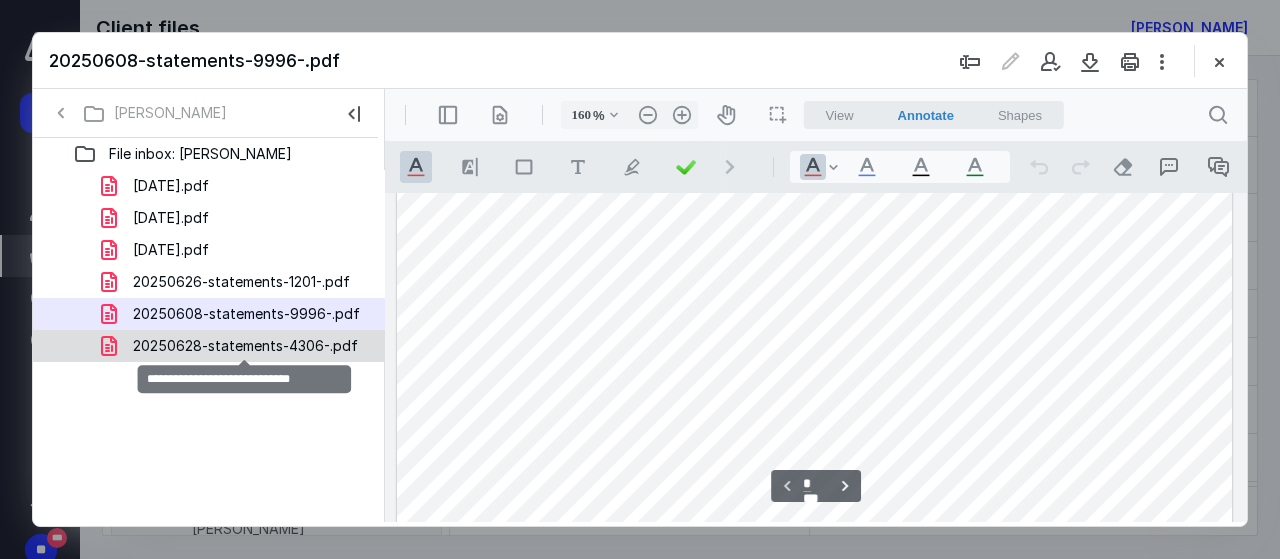 click on "20250628-statements-4306-.pdf" at bounding box center [245, 346] 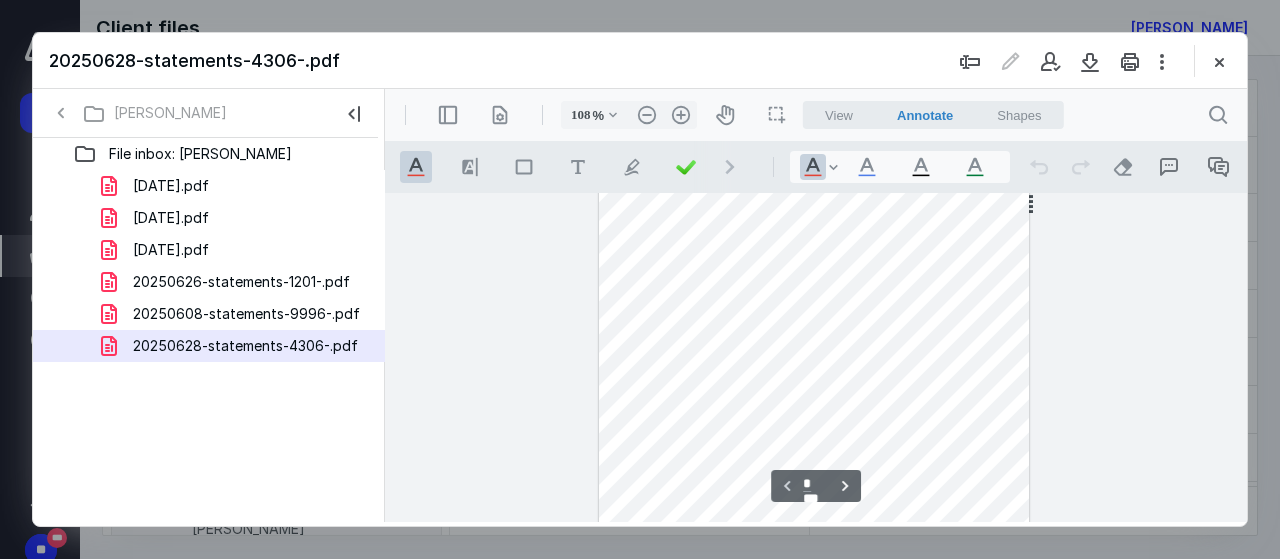 scroll, scrollTop: 399, scrollLeft: 0, axis: vertical 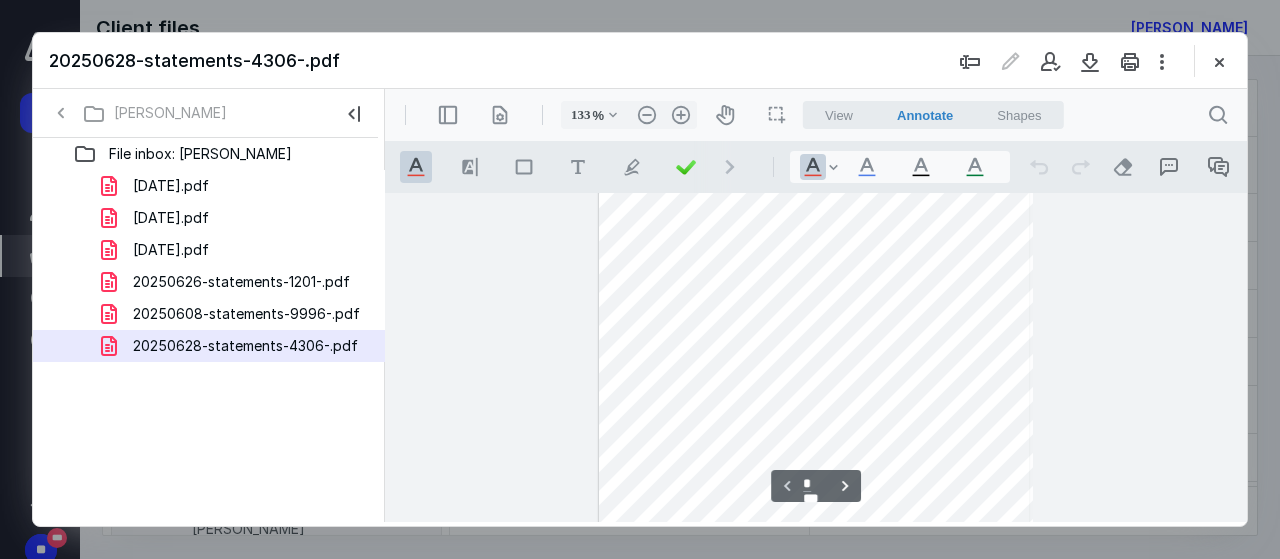 type on "158" 